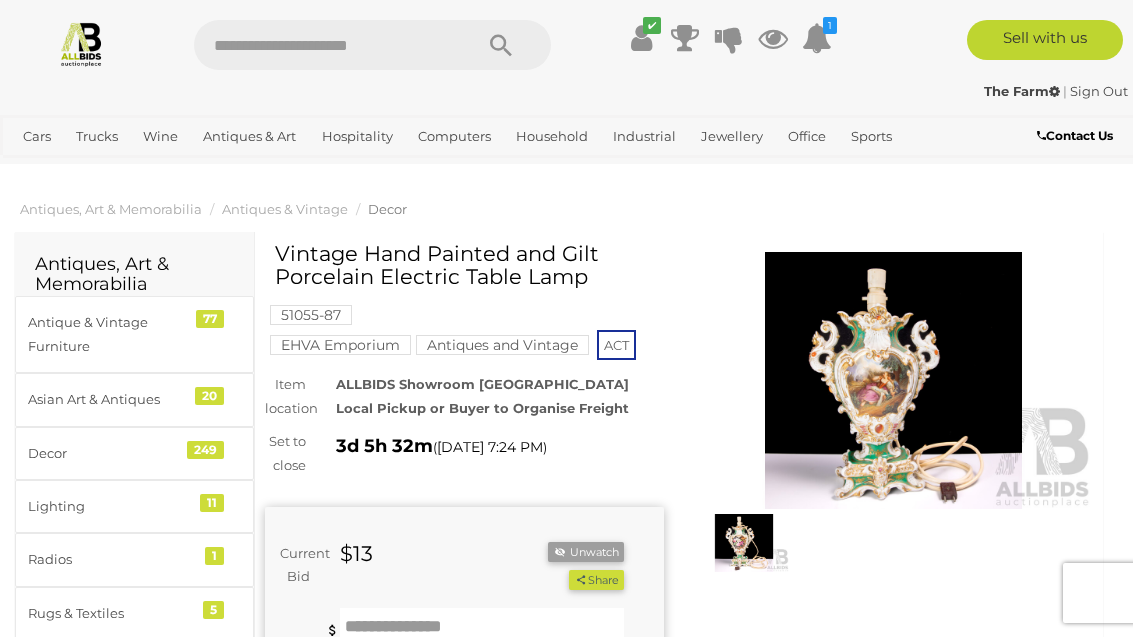 scroll, scrollTop: 117, scrollLeft: 0, axis: vertical 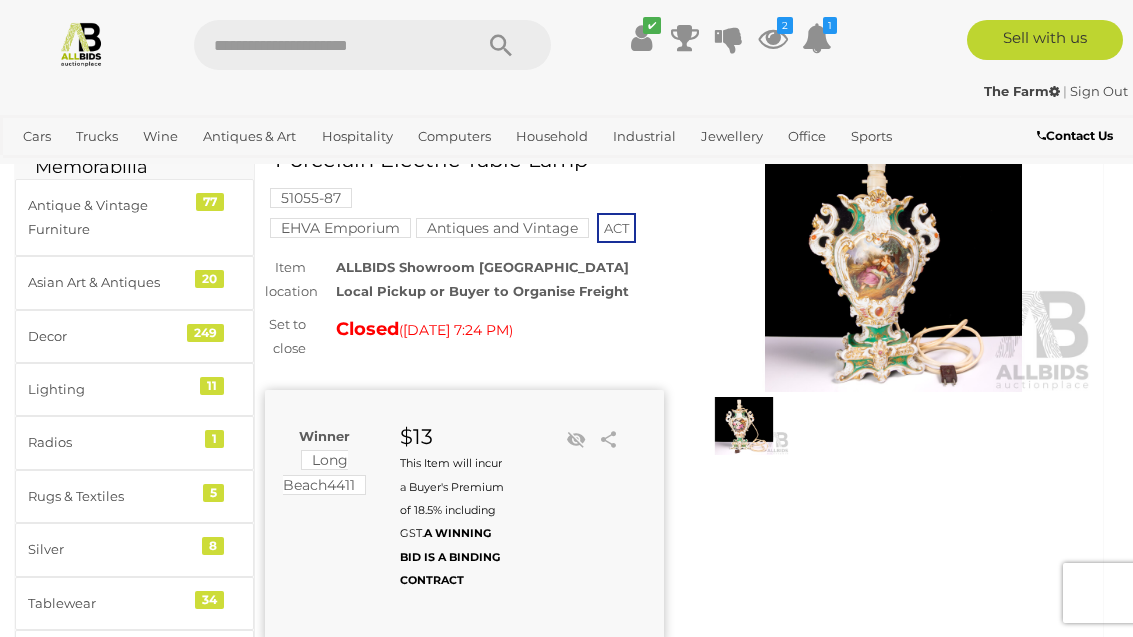 click at bounding box center (773, 38) 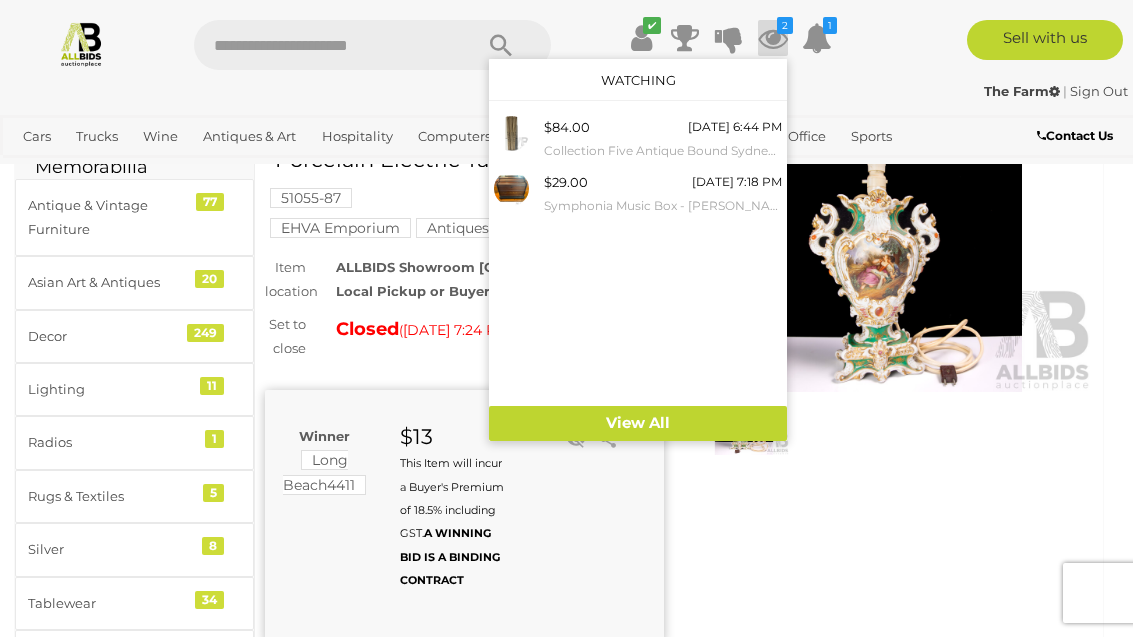 click on "Collection Five Antique Bound Sydney Morning Herald Newspapers of WWI Interest Comprising [DATE], Jan, April, Sept, [DATE]" at bounding box center [663, 151] 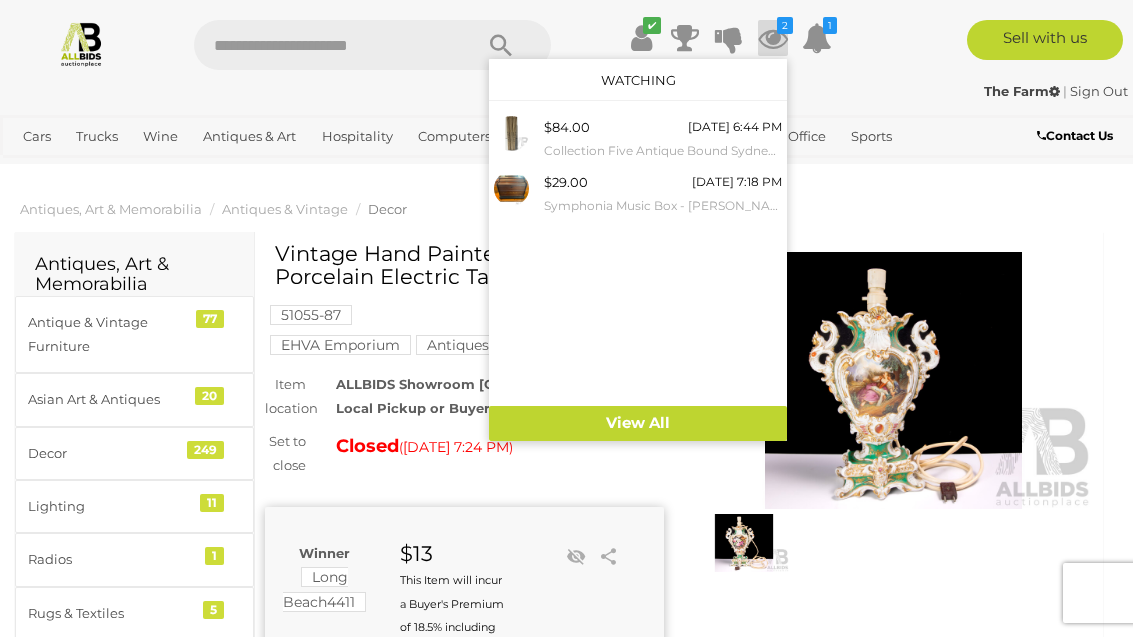 scroll, scrollTop: 117, scrollLeft: 0, axis: vertical 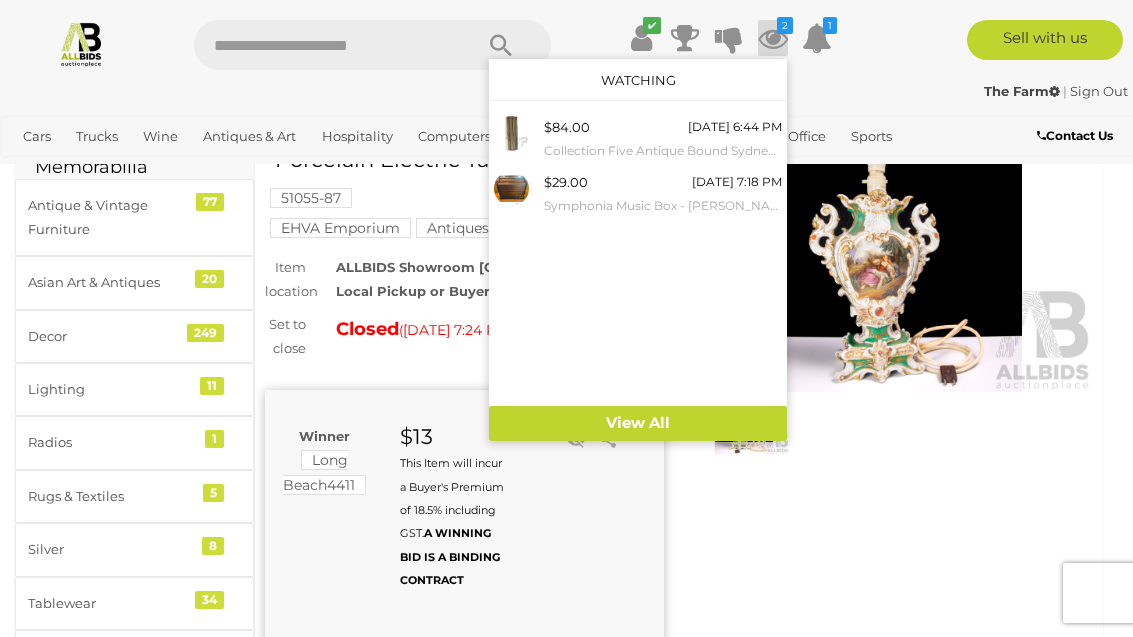 click on "Symphonia Music Box - [PERSON_NAME] and White Organ Co.- with Music Rolls" at bounding box center (663, 206) 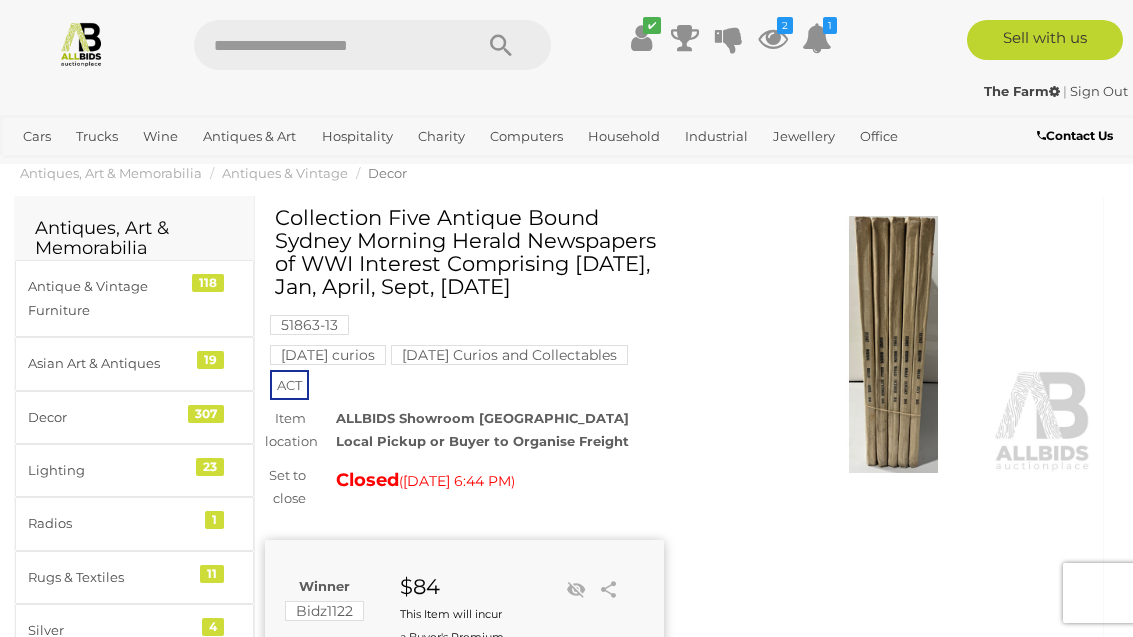 scroll, scrollTop: 39, scrollLeft: 0, axis: vertical 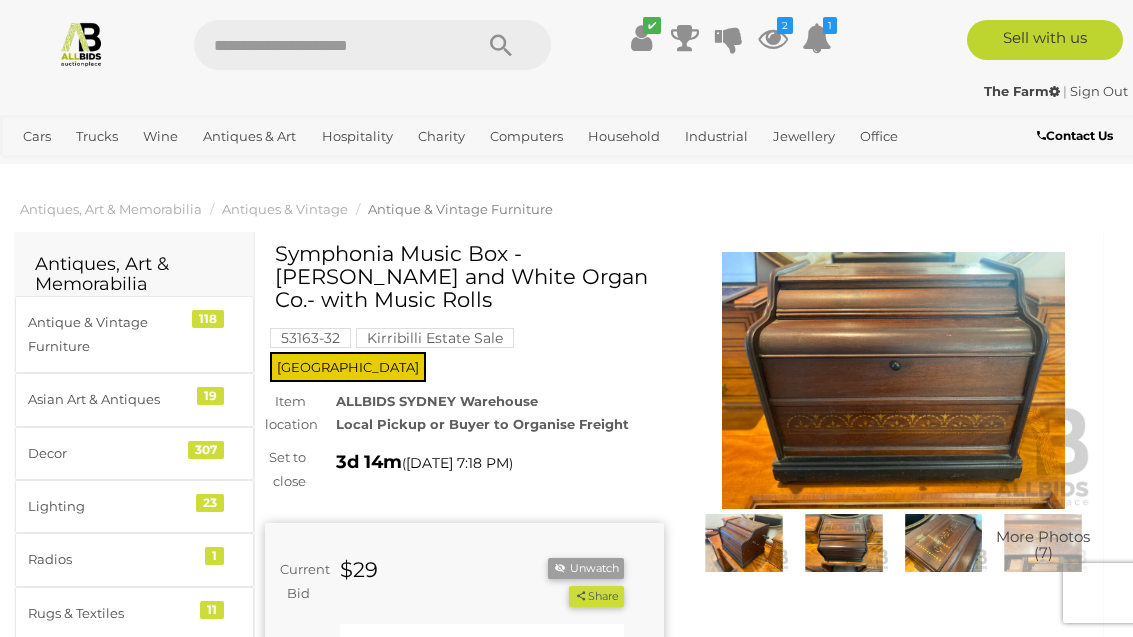 click at bounding box center [893, 380] 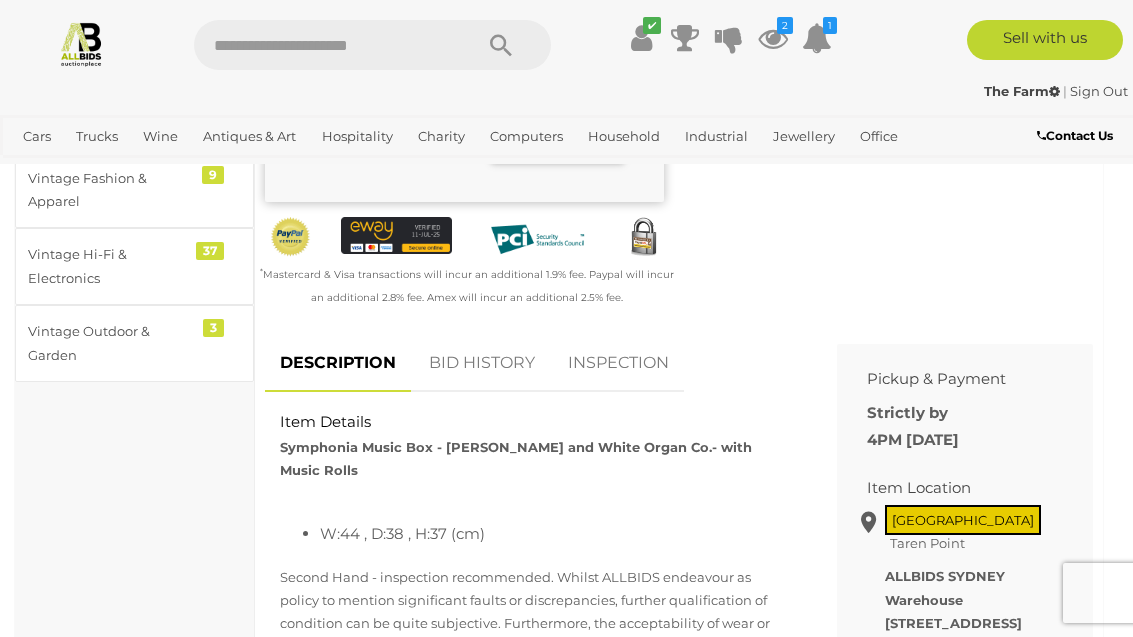 scroll, scrollTop: 674, scrollLeft: 0, axis: vertical 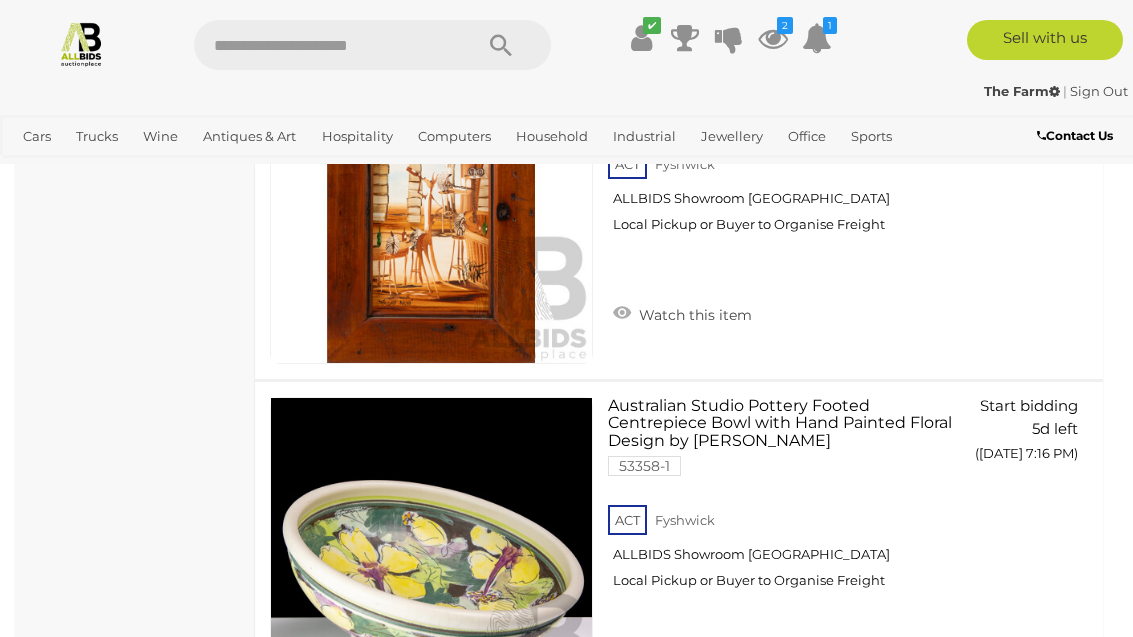 click at bounding box center (773, 38) 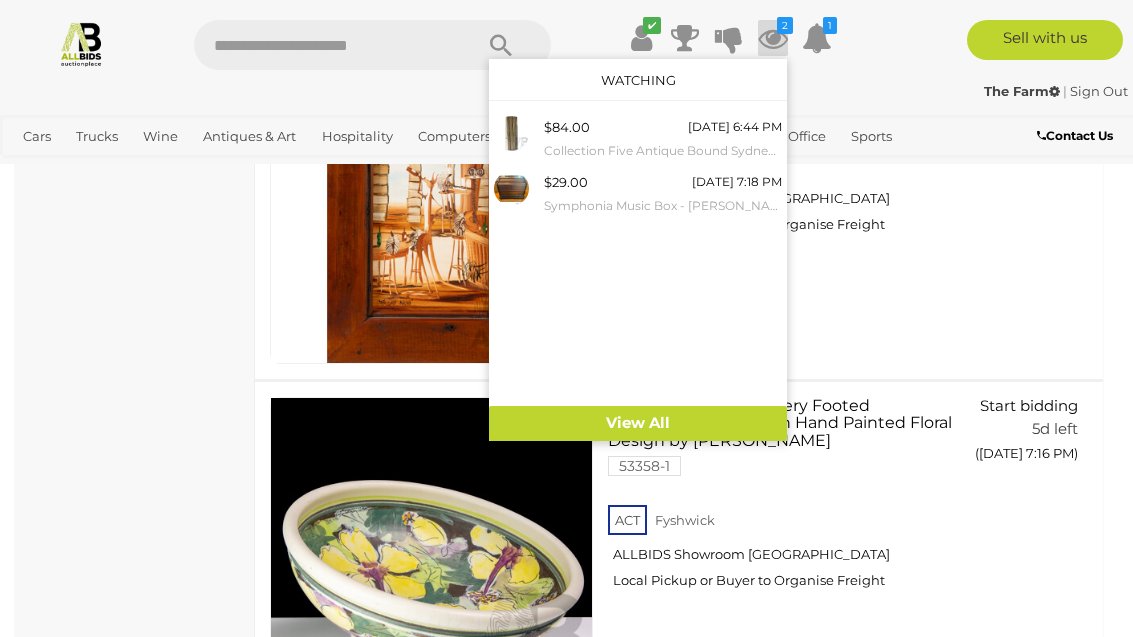 click on "$29.00" at bounding box center [566, 182] 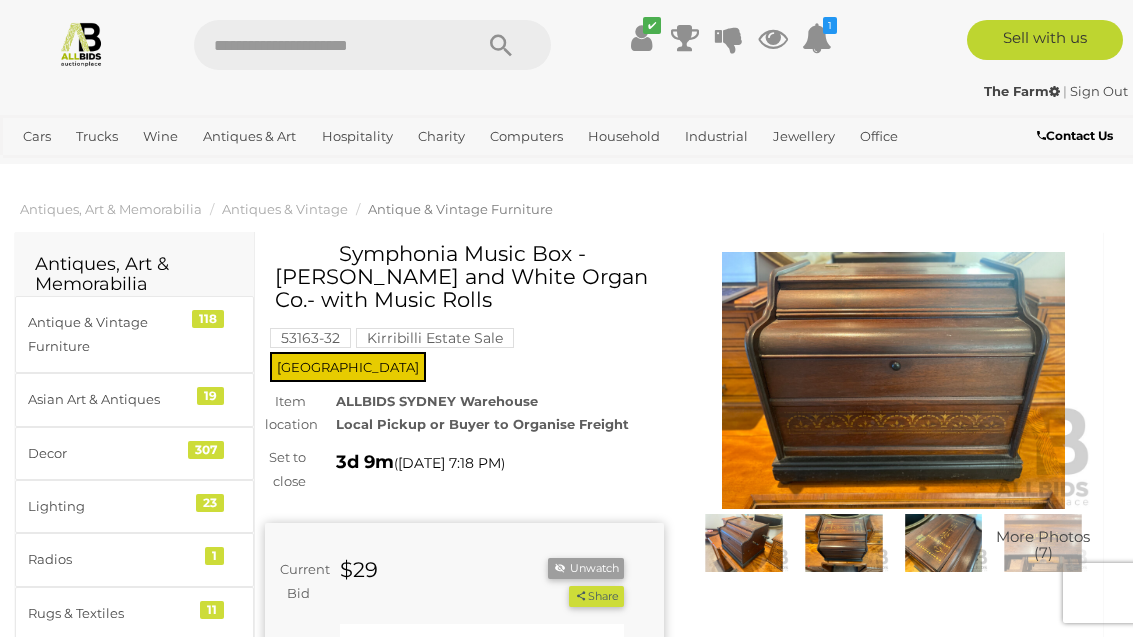 scroll, scrollTop: 0, scrollLeft: 0, axis: both 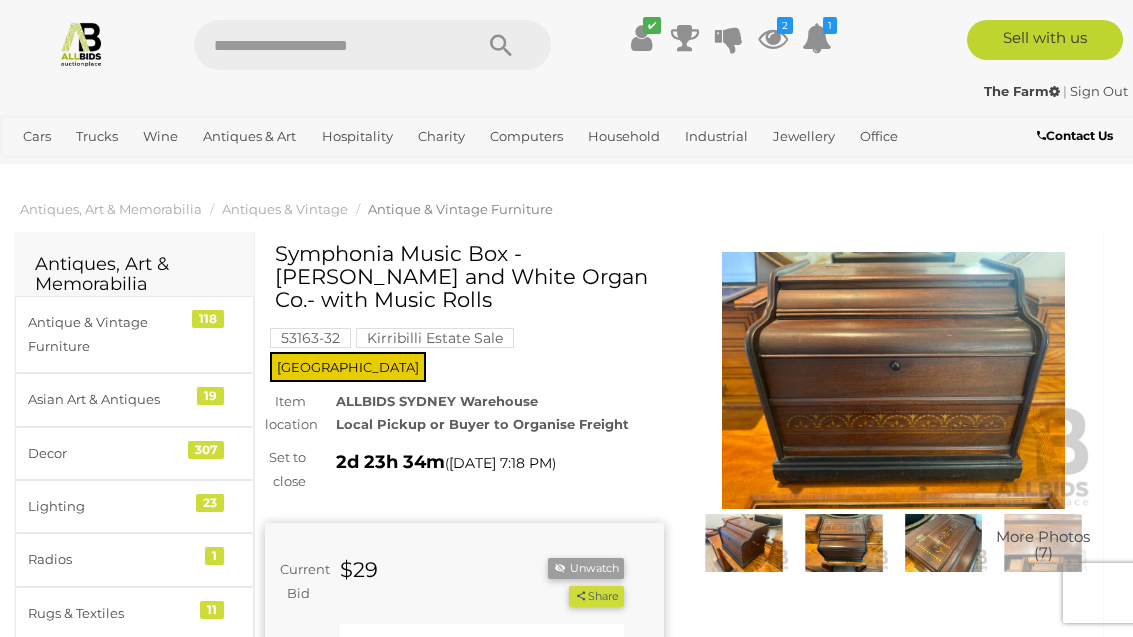 click on "View All Antiques & Art  Auctions" at bounding box center (0, 0) 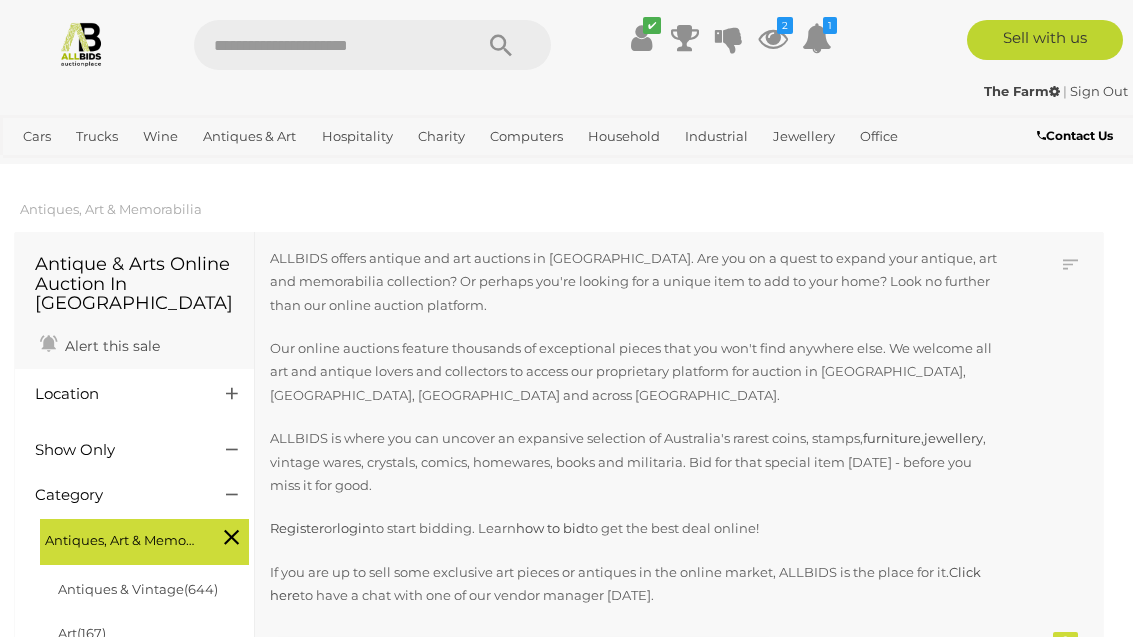 scroll, scrollTop: 0, scrollLeft: 0, axis: both 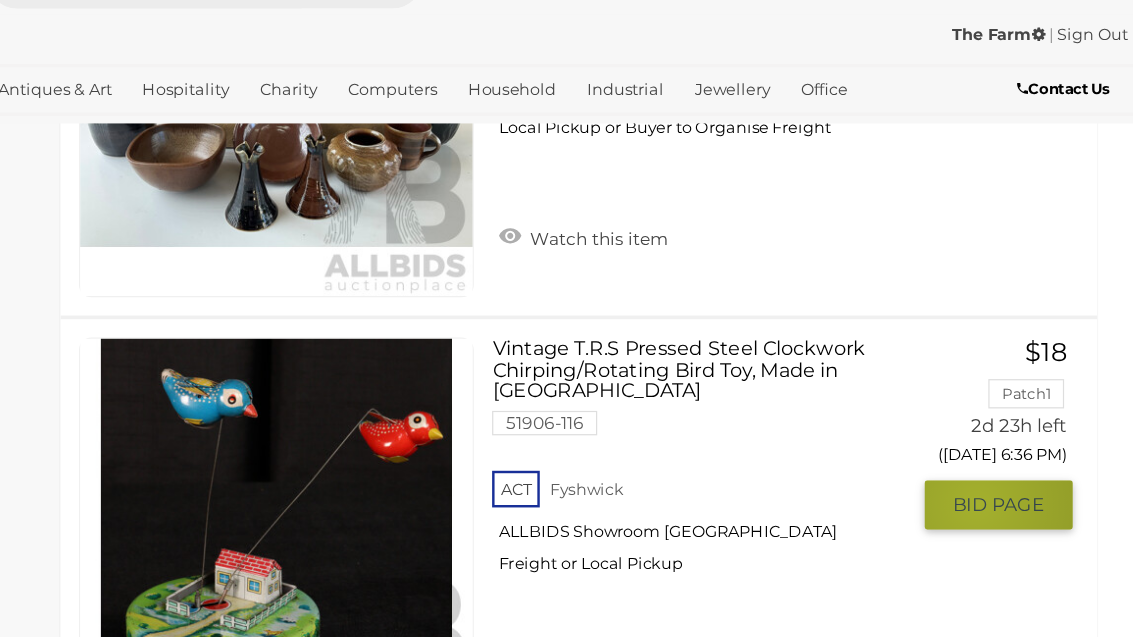 click on "BID PAGE" at bounding box center (1022, 476) 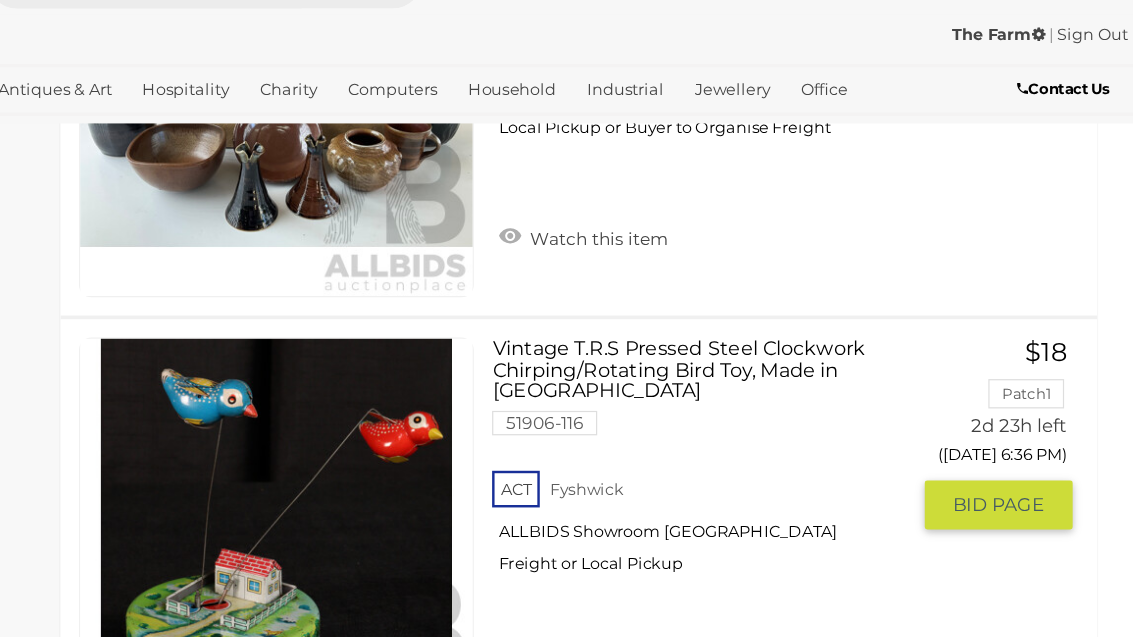 scroll, scrollTop: 24370, scrollLeft: 0, axis: vertical 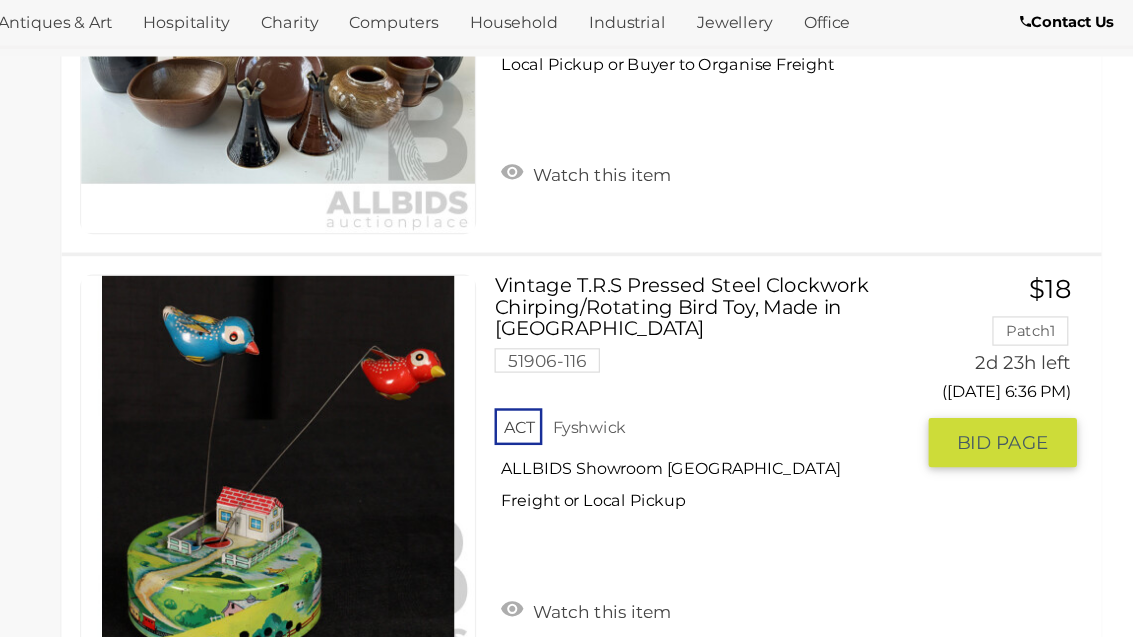 click on "Watch this item" at bounding box center (682, 615) 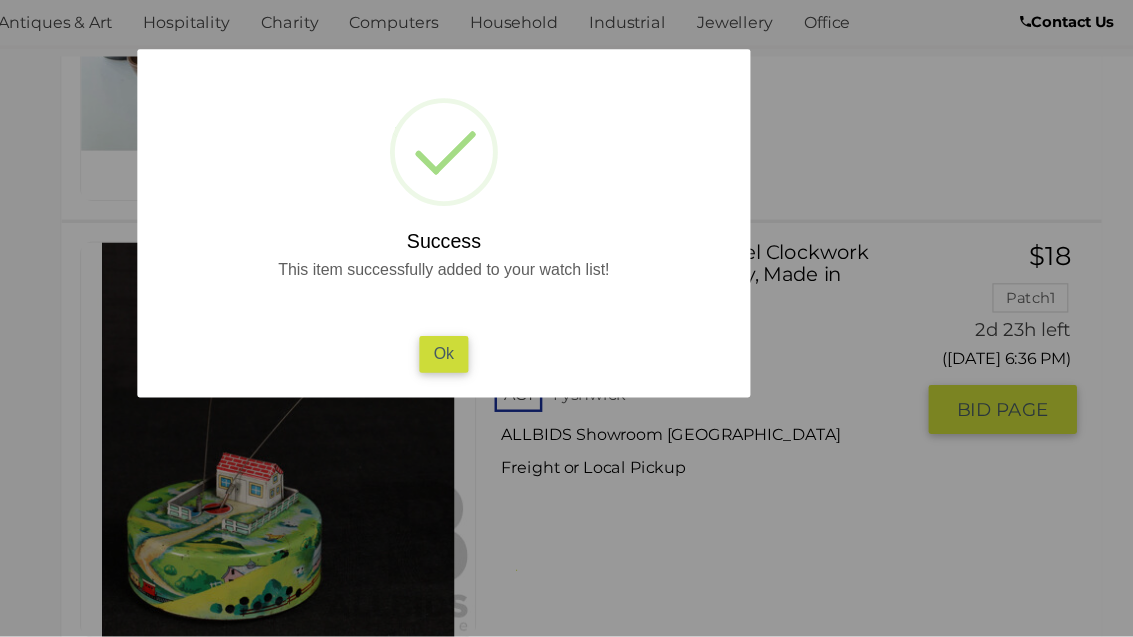 click on "Ok" at bounding box center [566, 406] 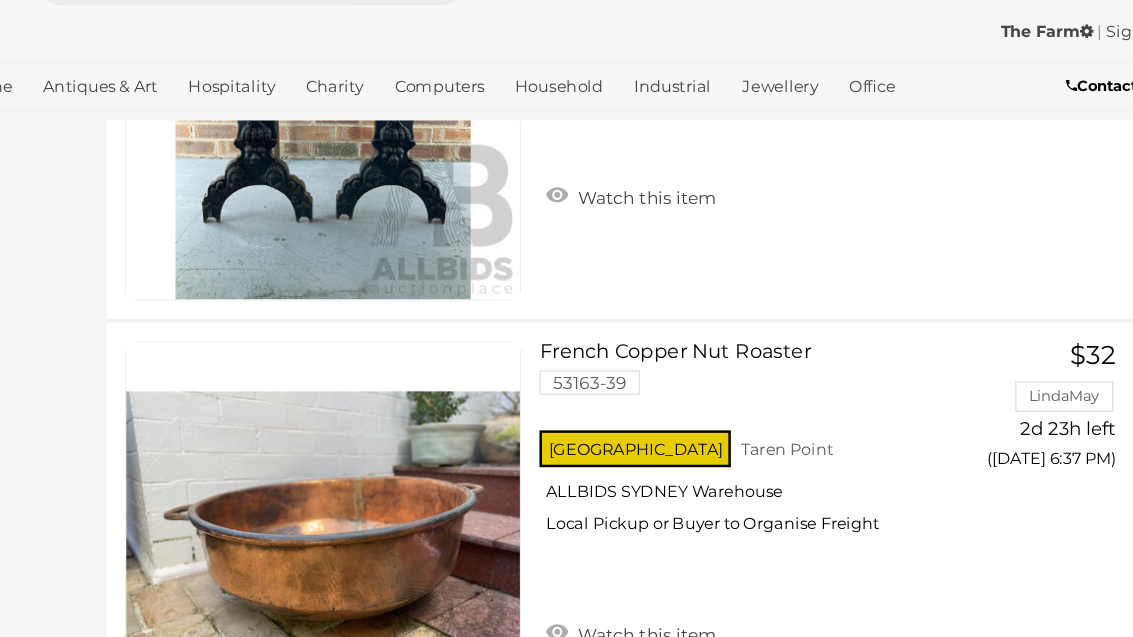 scroll, scrollTop: 25083, scrollLeft: 0, axis: vertical 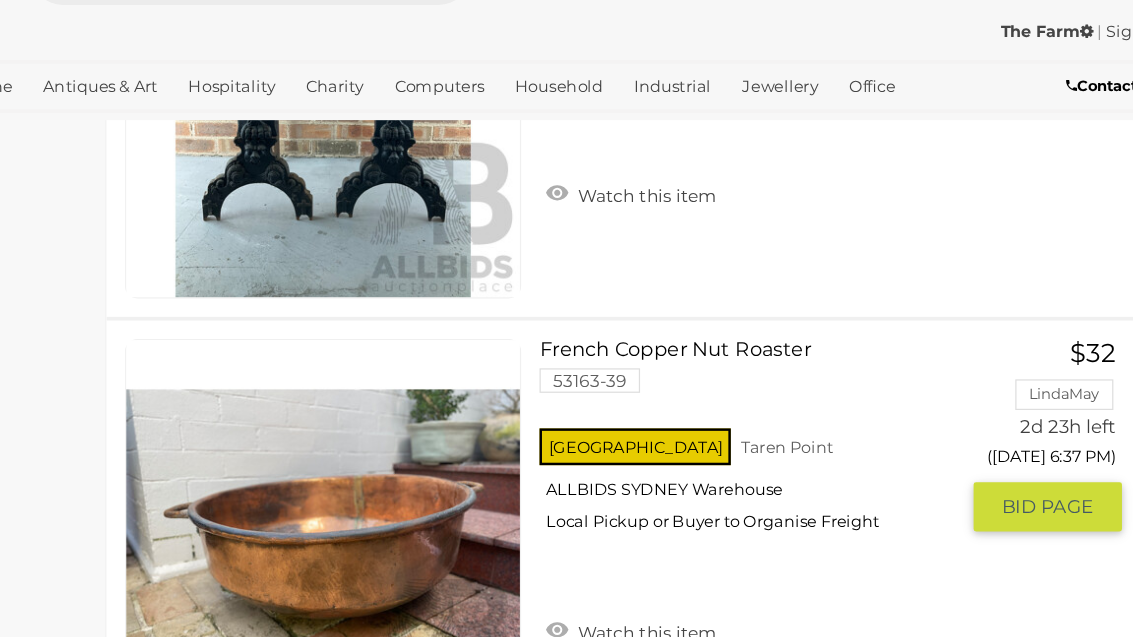 click on "Watch this item" at bounding box center [682, 580] 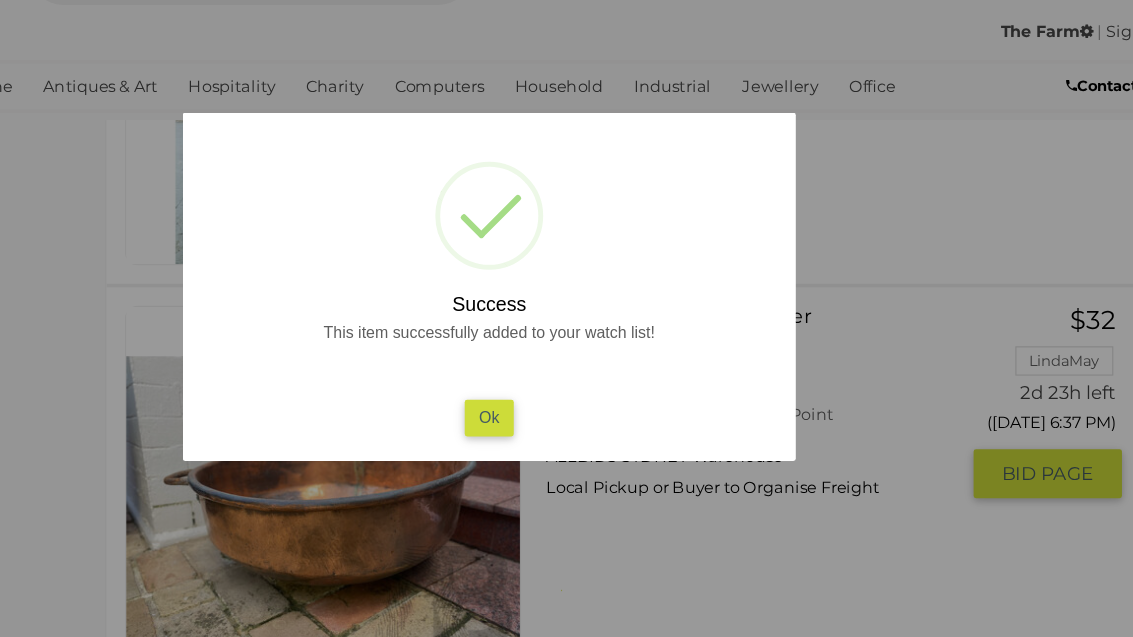 click on "Ok" at bounding box center (566, 406) 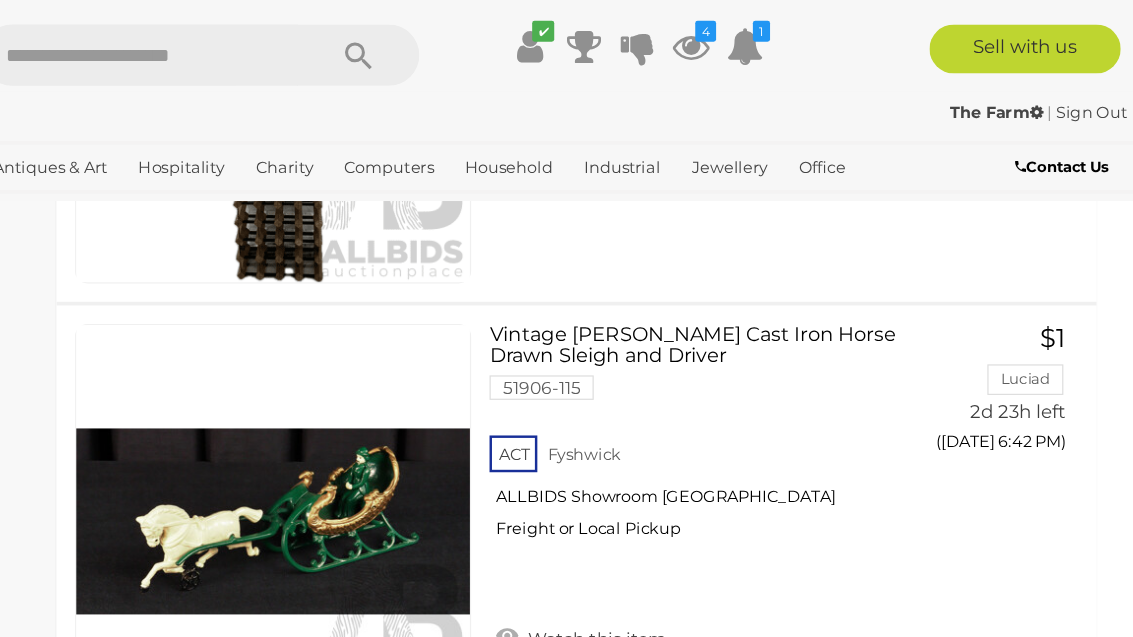 scroll, scrollTop: 30506, scrollLeft: 0, axis: vertical 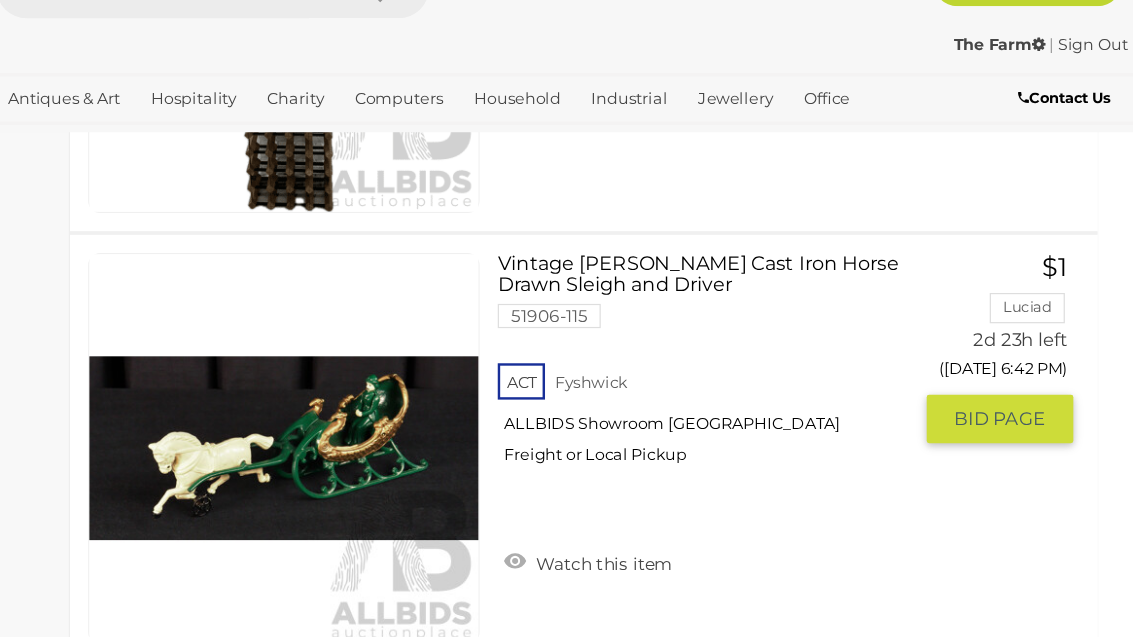 click on "Watch this item" at bounding box center [682, 519] 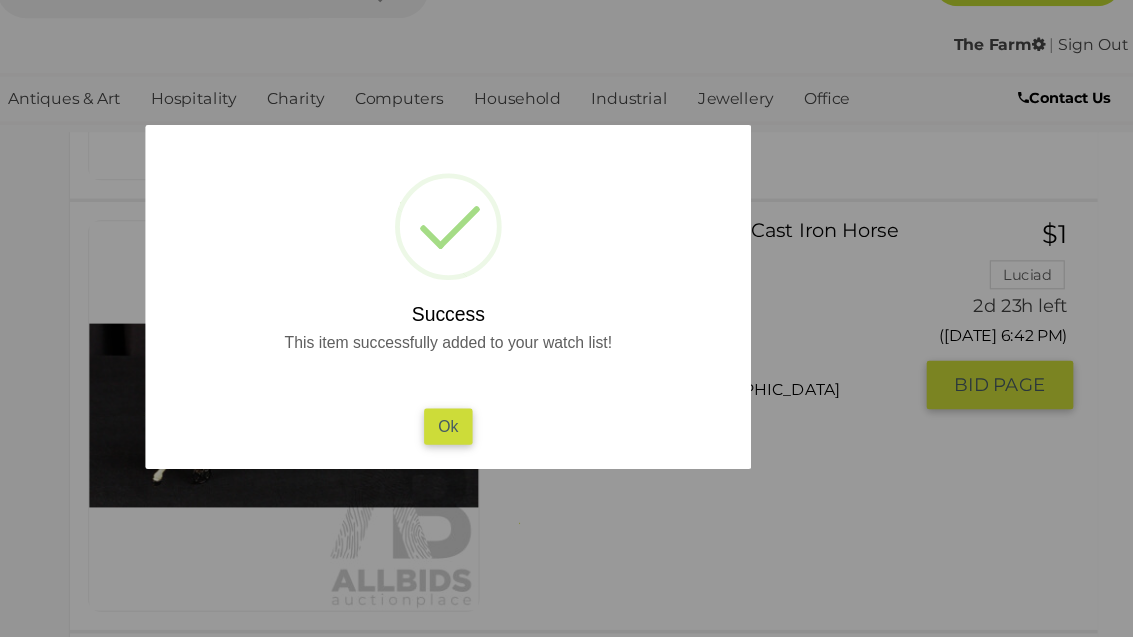 click on "Ok" at bounding box center [566, 406] 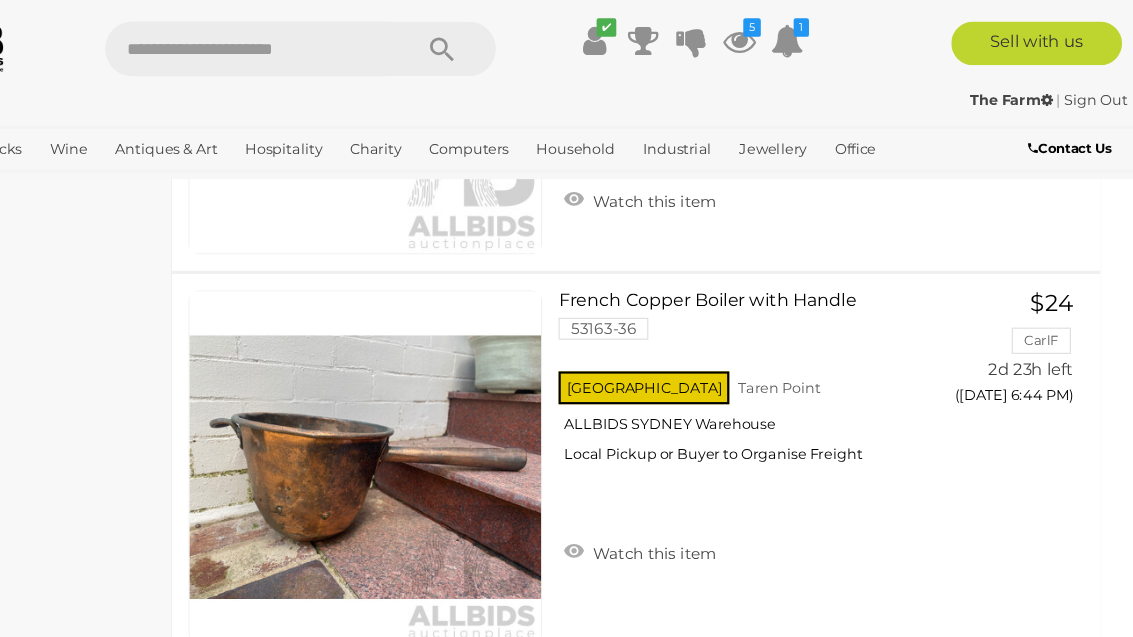 scroll, scrollTop: 31929, scrollLeft: 0, axis: vertical 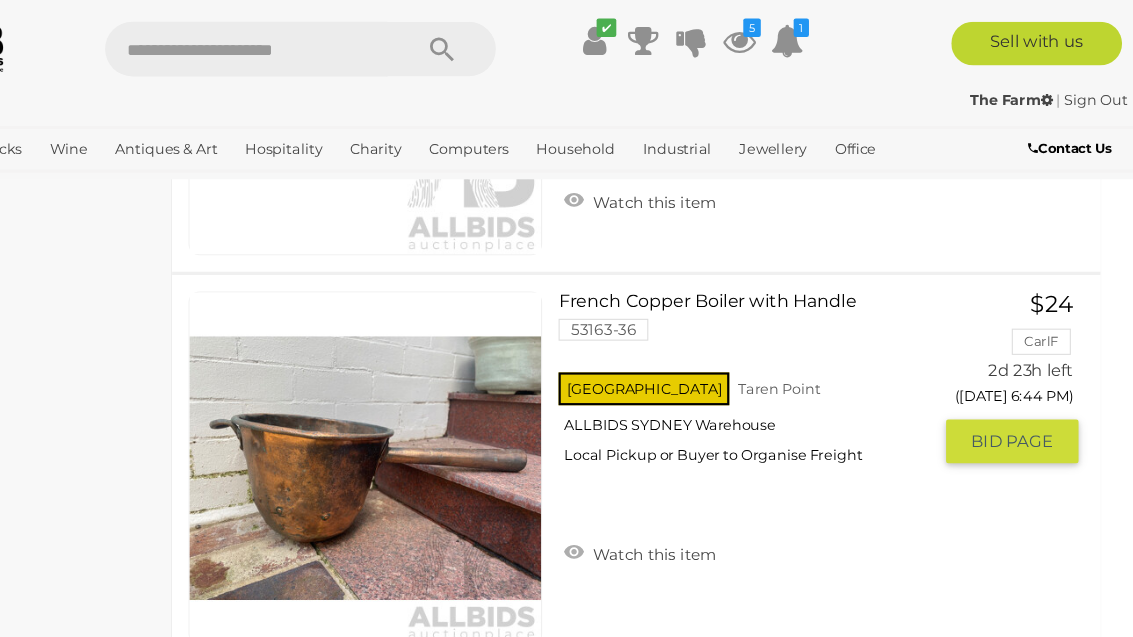 click on "Watch this item" at bounding box center [682, 504] 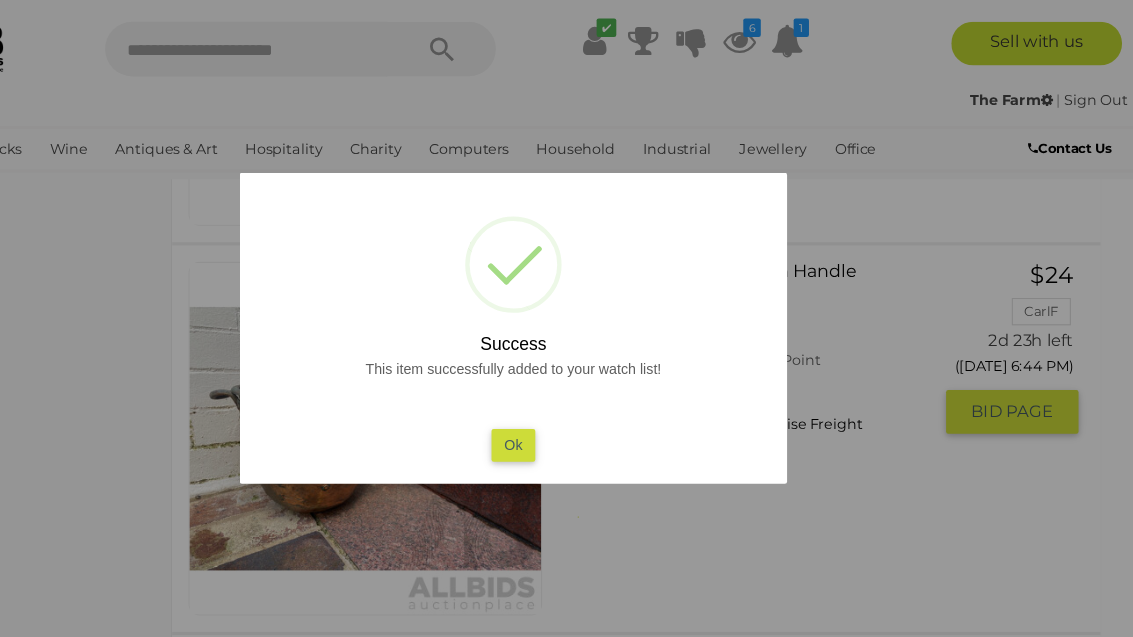 click on "Ok" at bounding box center [566, 406] 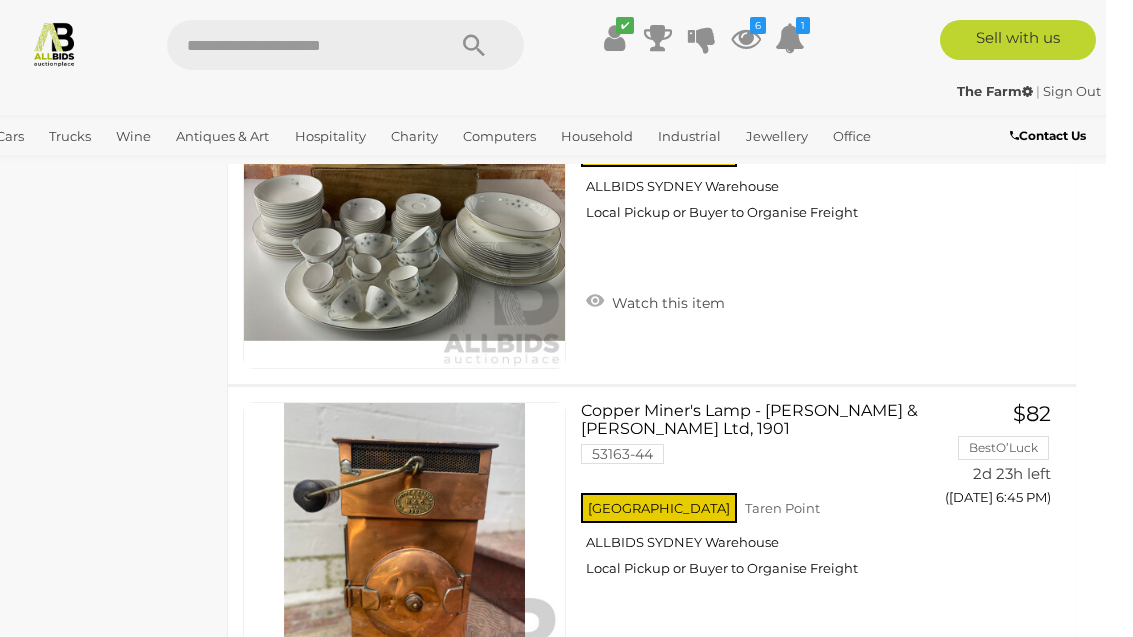 scroll, scrollTop: 32982, scrollLeft: 0, axis: vertical 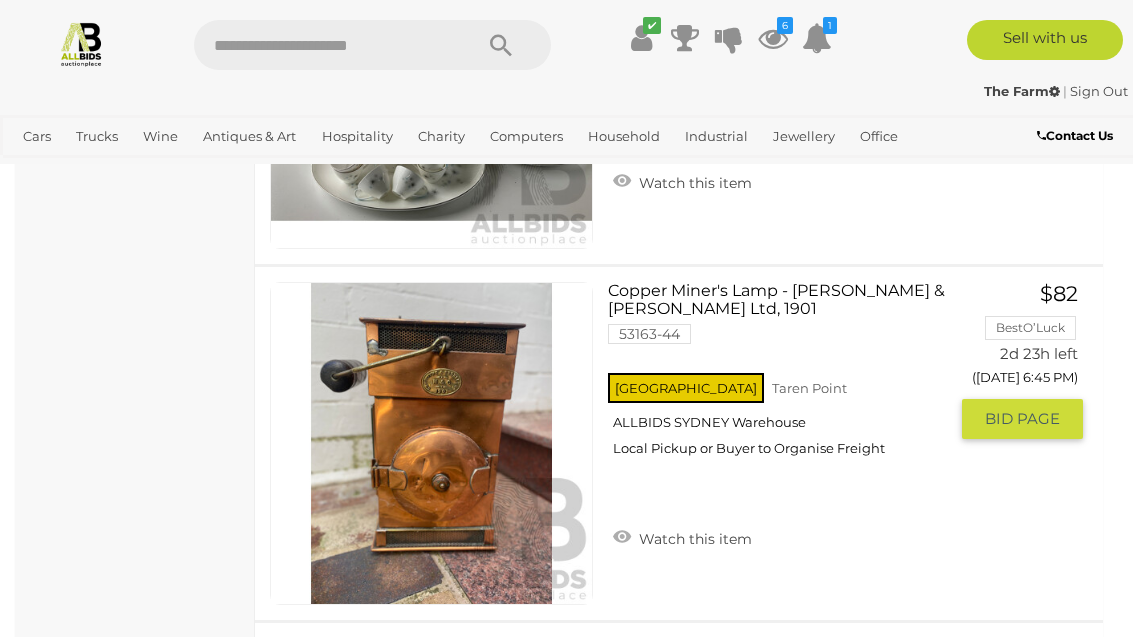 click on "Watch this item" at bounding box center (682, 537) 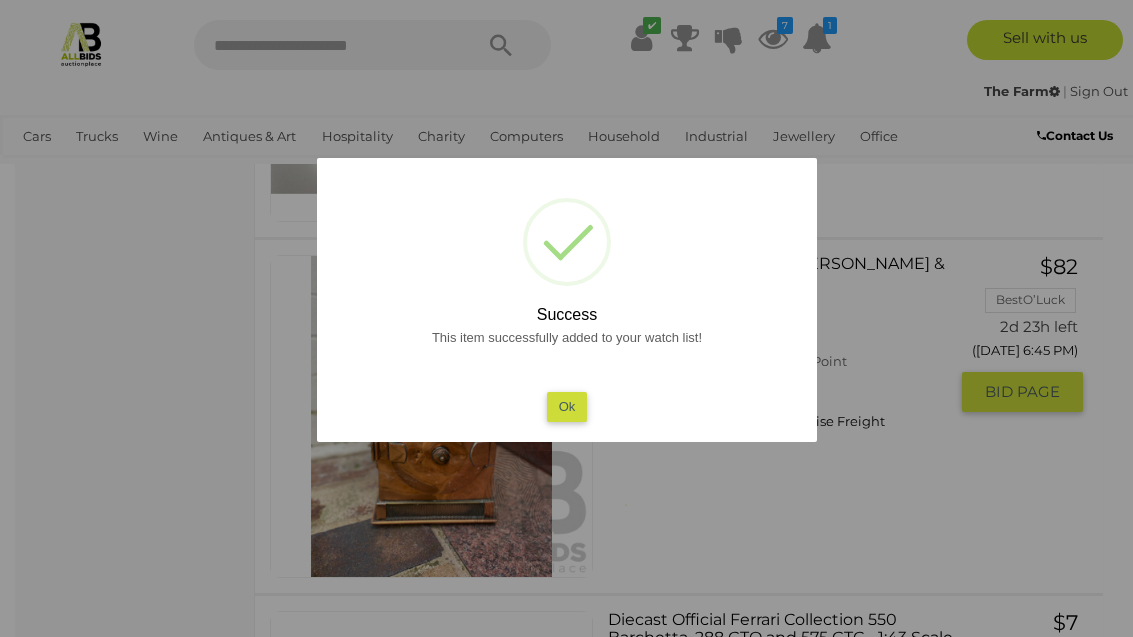 click on "Ok" at bounding box center [566, 406] 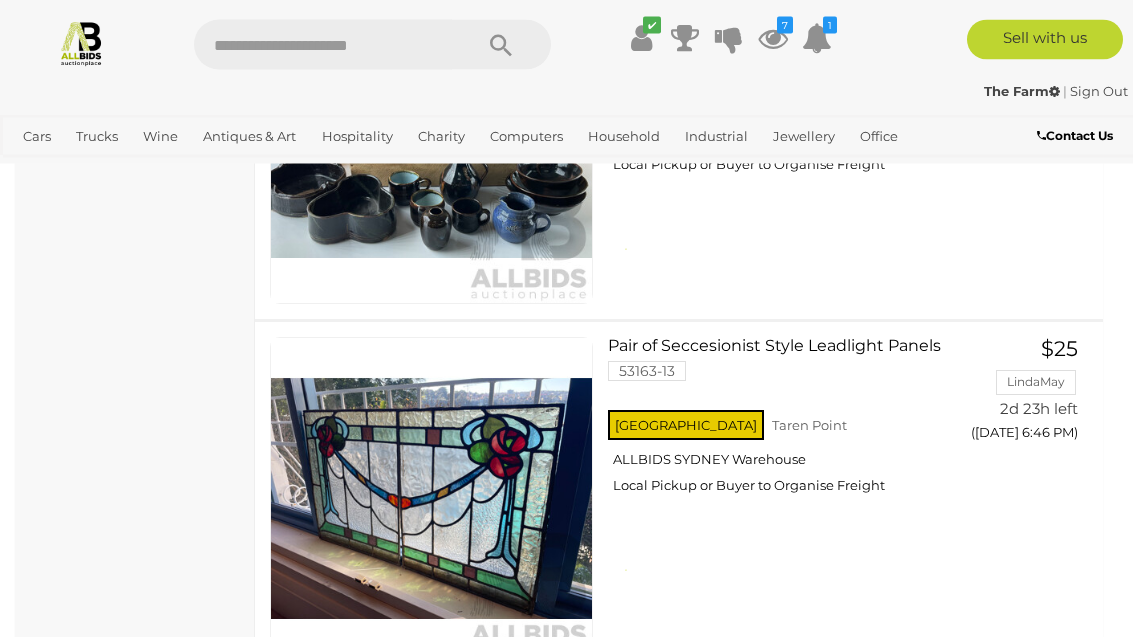 scroll, scrollTop: 33978, scrollLeft: 0, axis: vertical 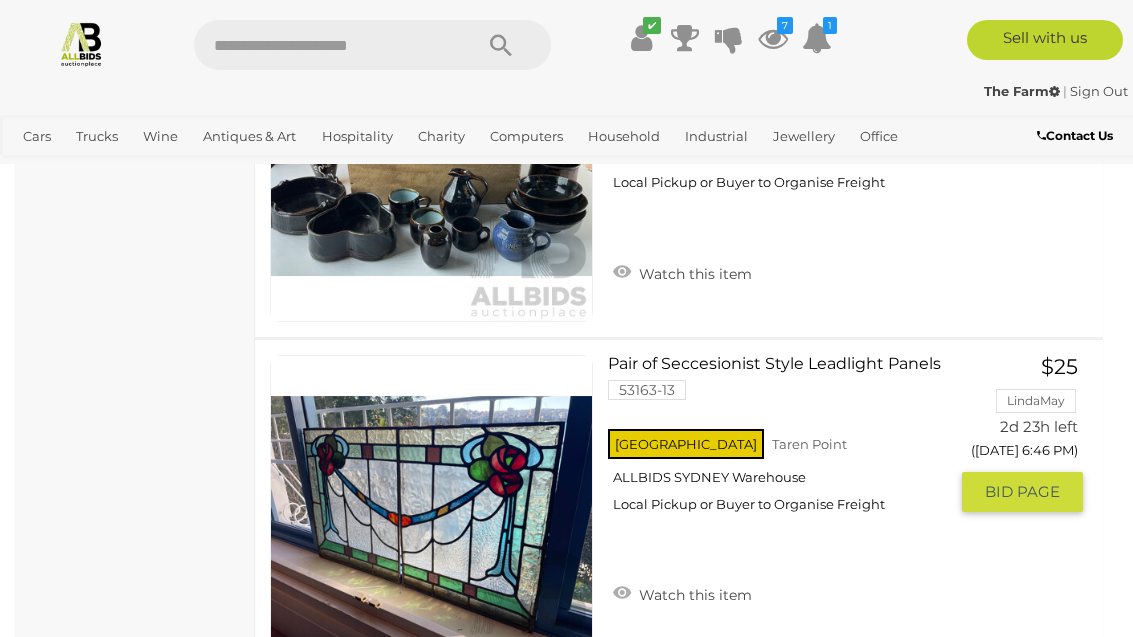 click on "Watch this item" at bounding box center [682, 593] 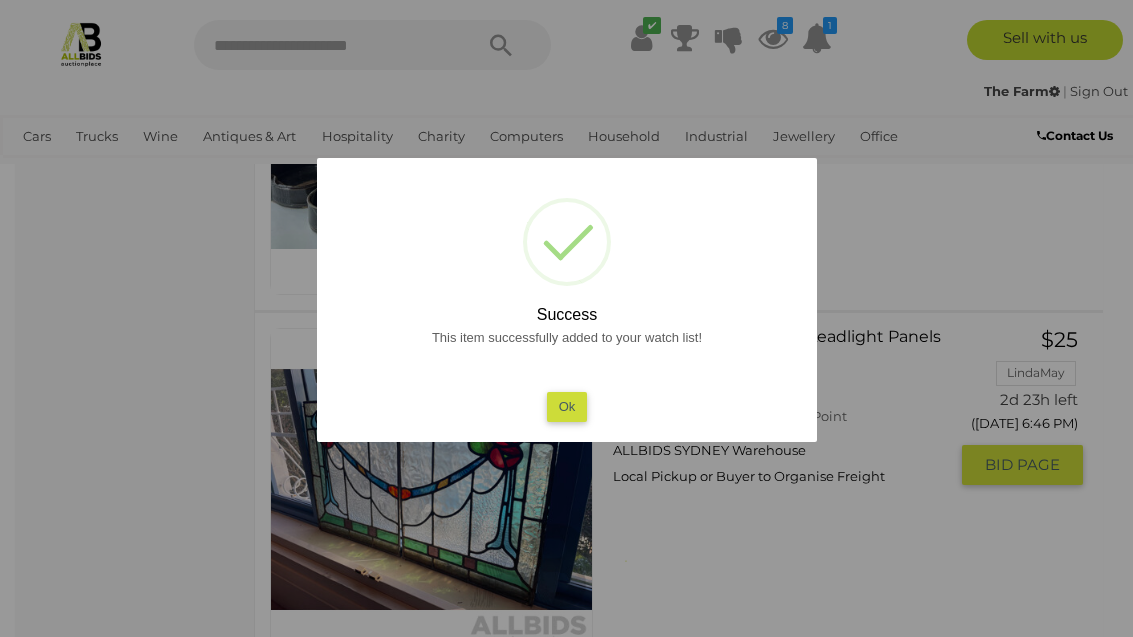 click on "Ok" at bounding box center (566, 406) 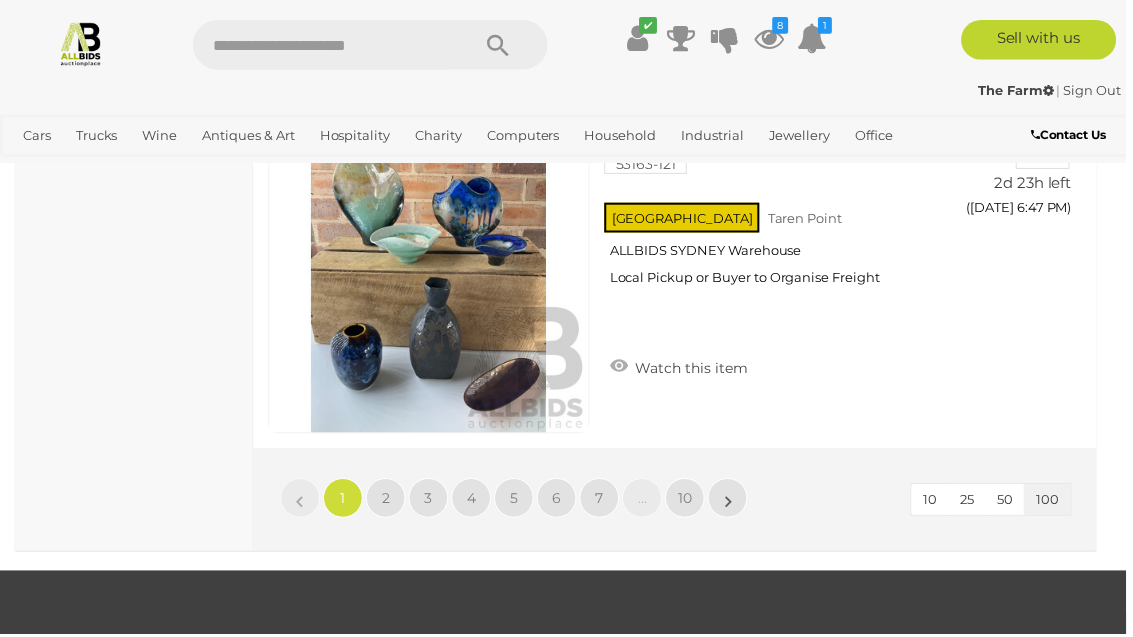 scroll, scrollTop: 36054, scrollLeft: 0, axis: vertical 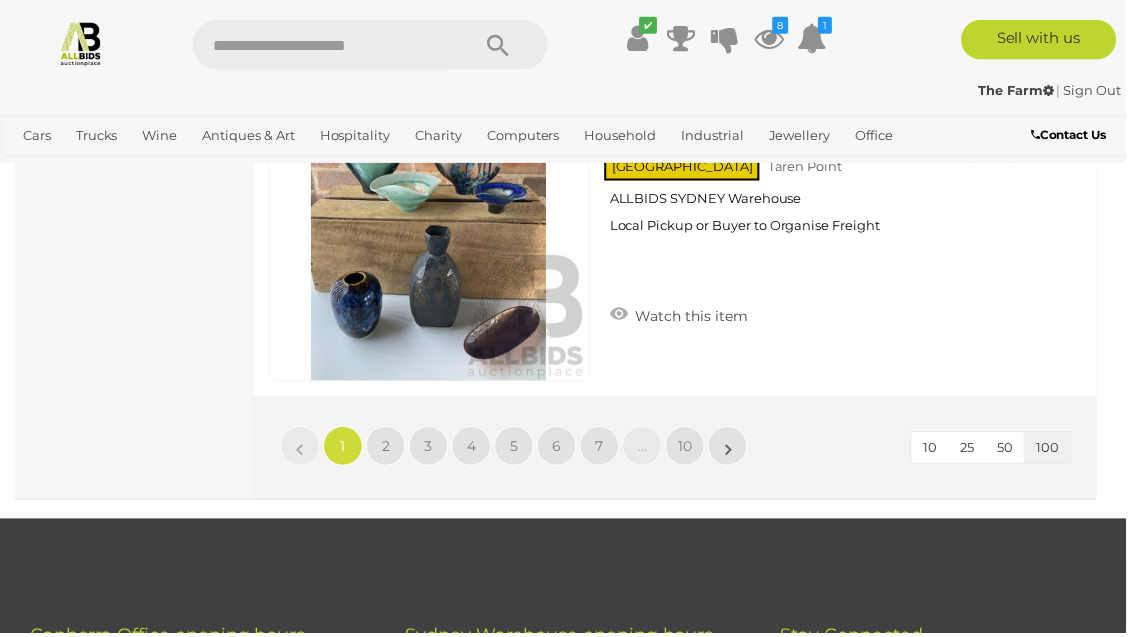 click on "1" at bounding box center (345, 449) 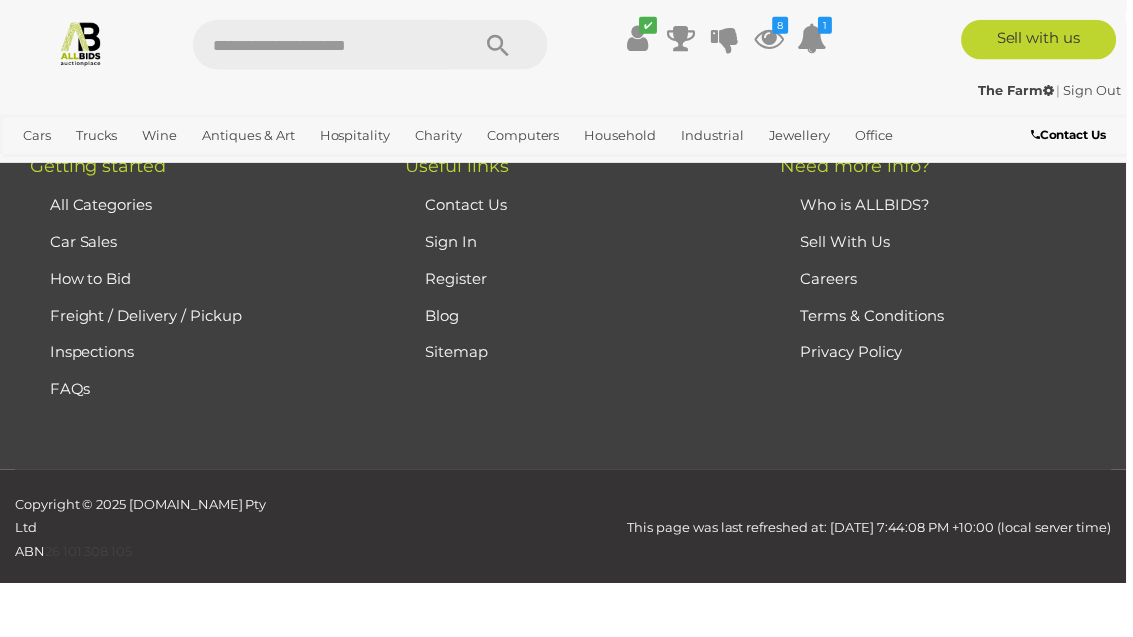 scroll, scrollTop: 513, scrollLeft: 0, axis: vertical 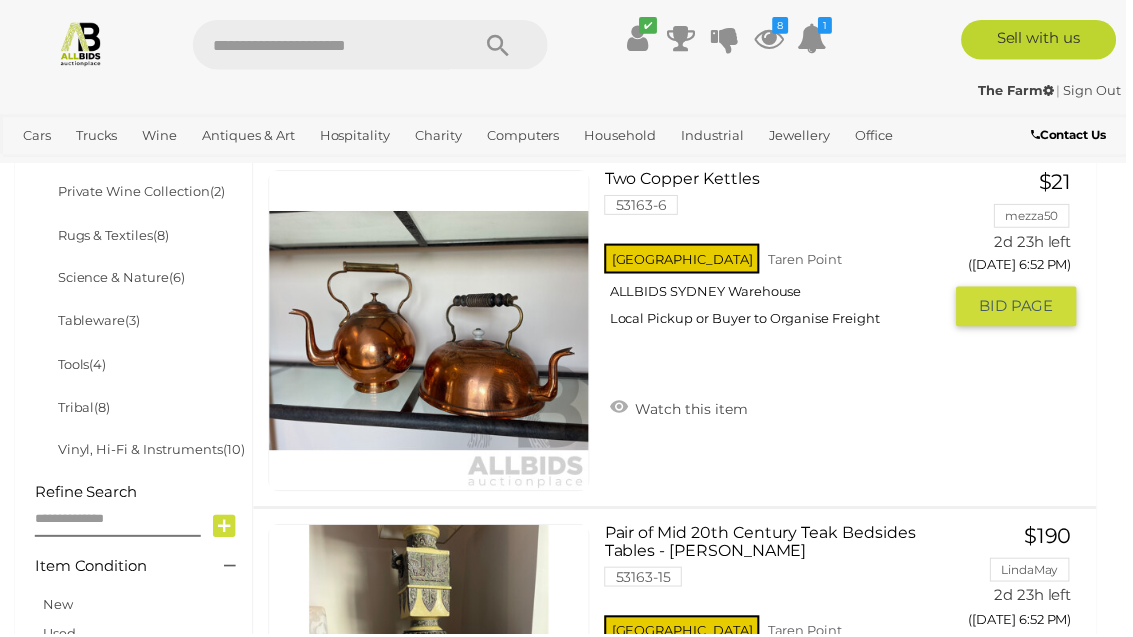 click on "Watch this item" at bounding box center (682, 409) 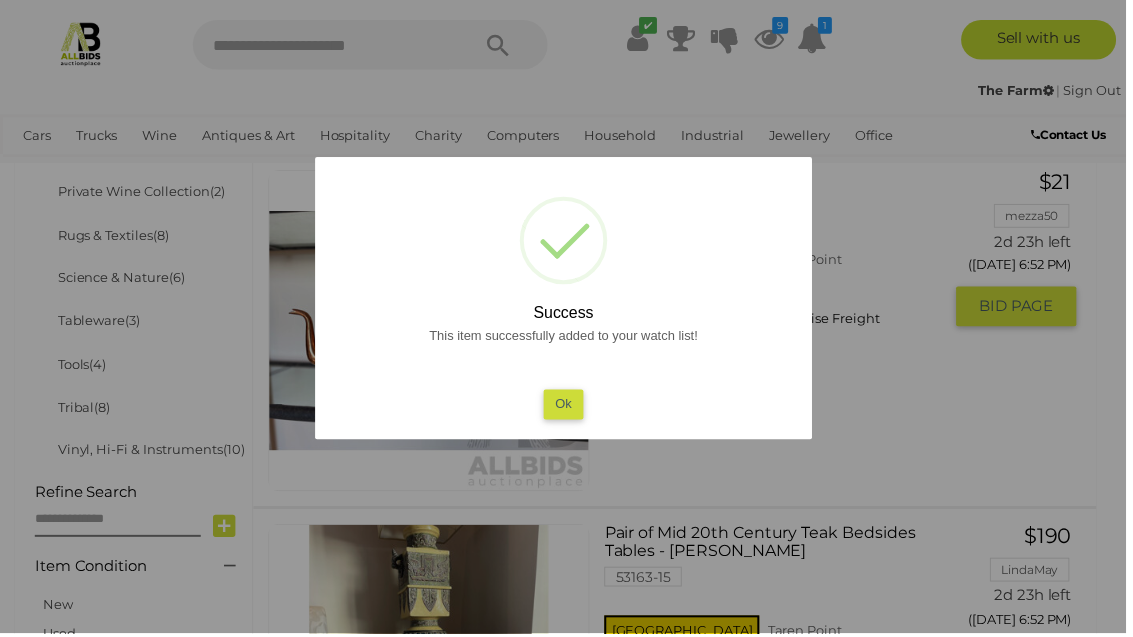 click on "Ok" at bounding box center [566, 406] 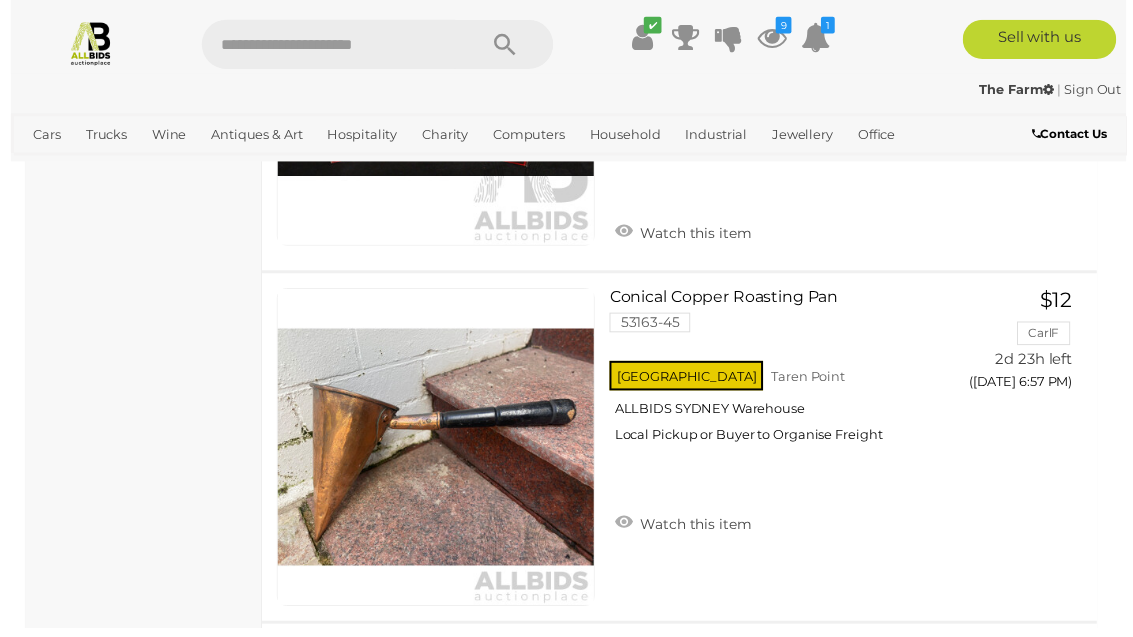 scroll, scrollTop: 6613, scrollLeft: 0, axis: vertical 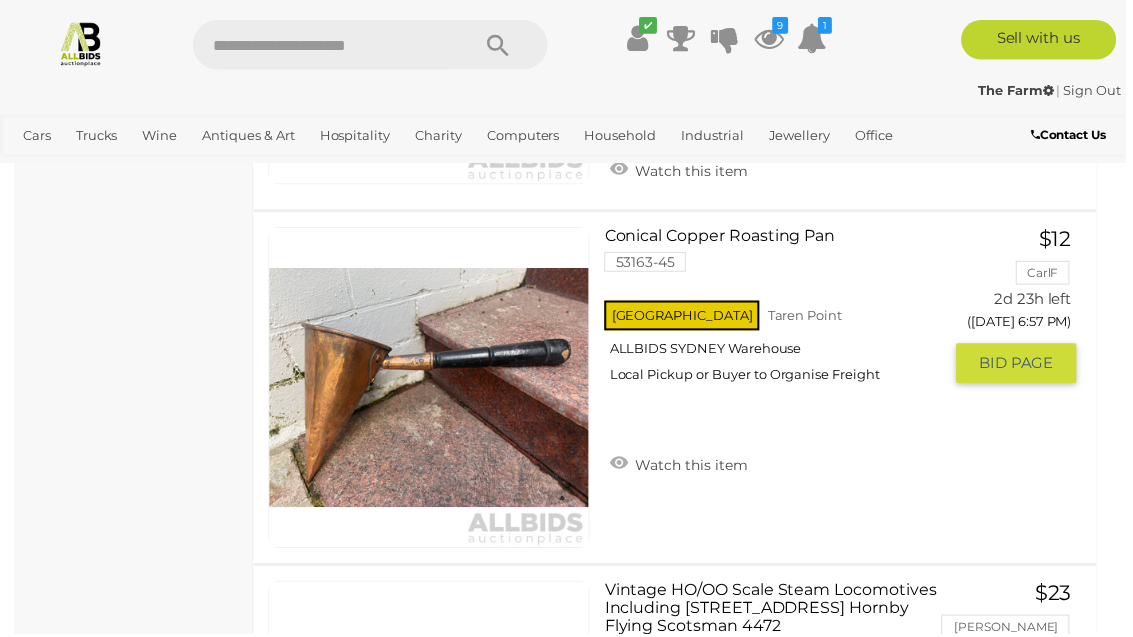 click on "Watch this item" at bounding box center [682, 466] 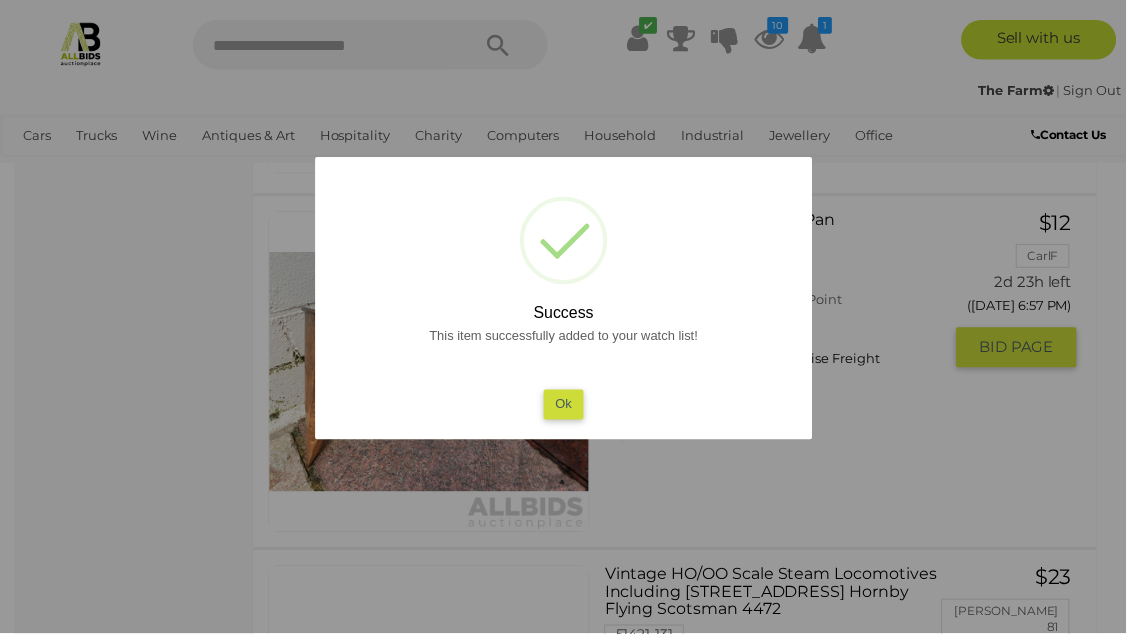 click on "Ok" at bounding box center (566, 406) 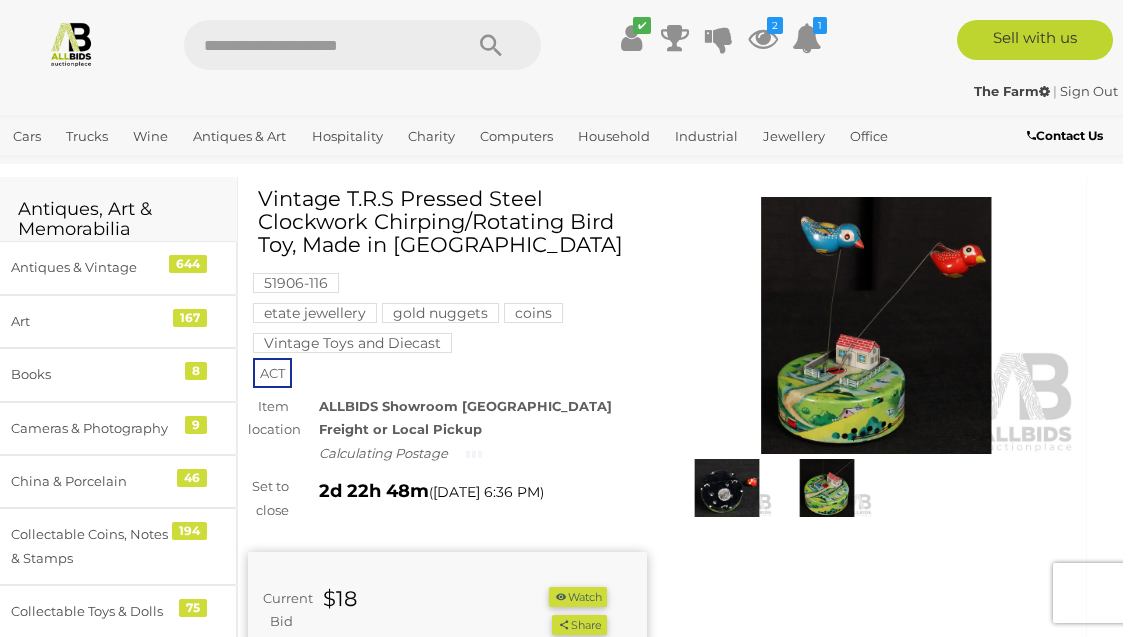 scroll, scrollTop: 0, scrollLeft: 7, axis: horizontal 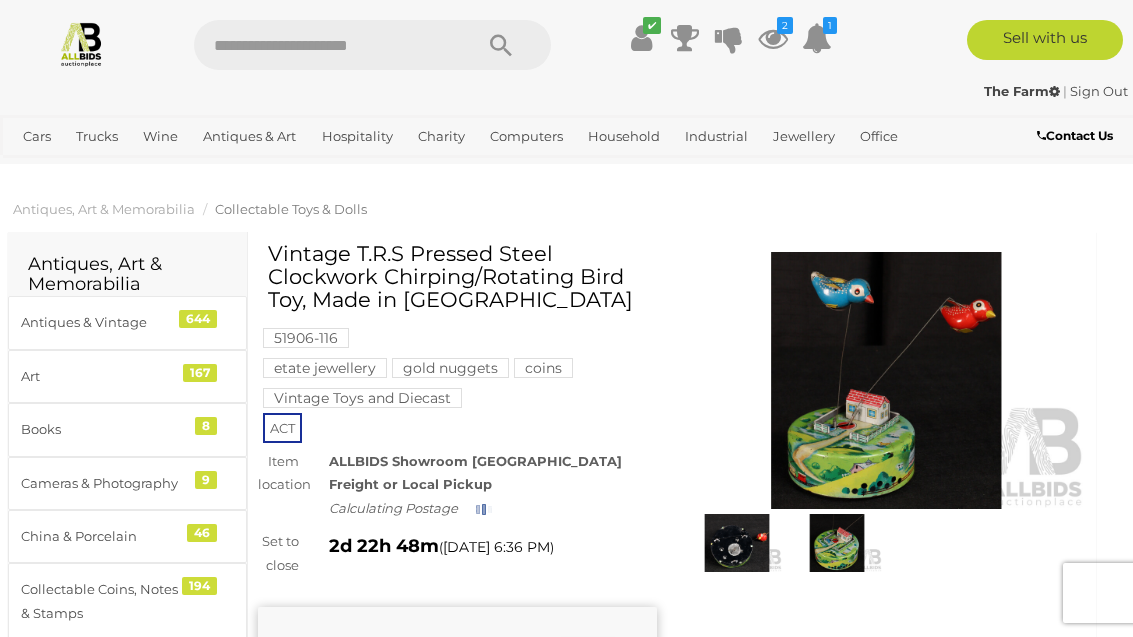 click at bounding box center [886, 380] 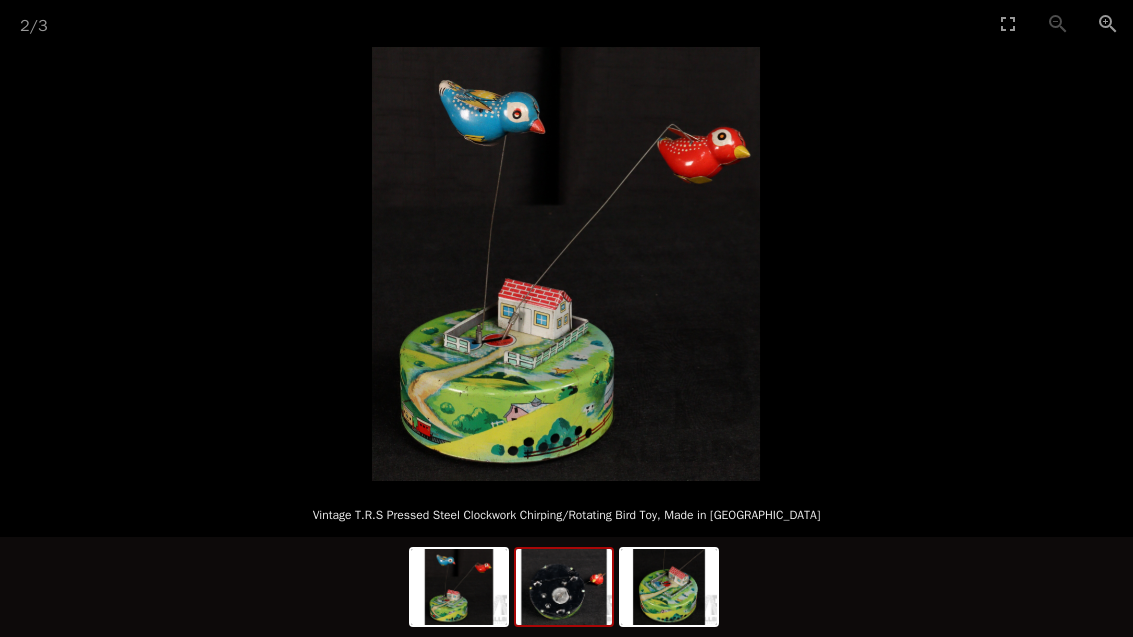 click at bounding box center (564, 587) 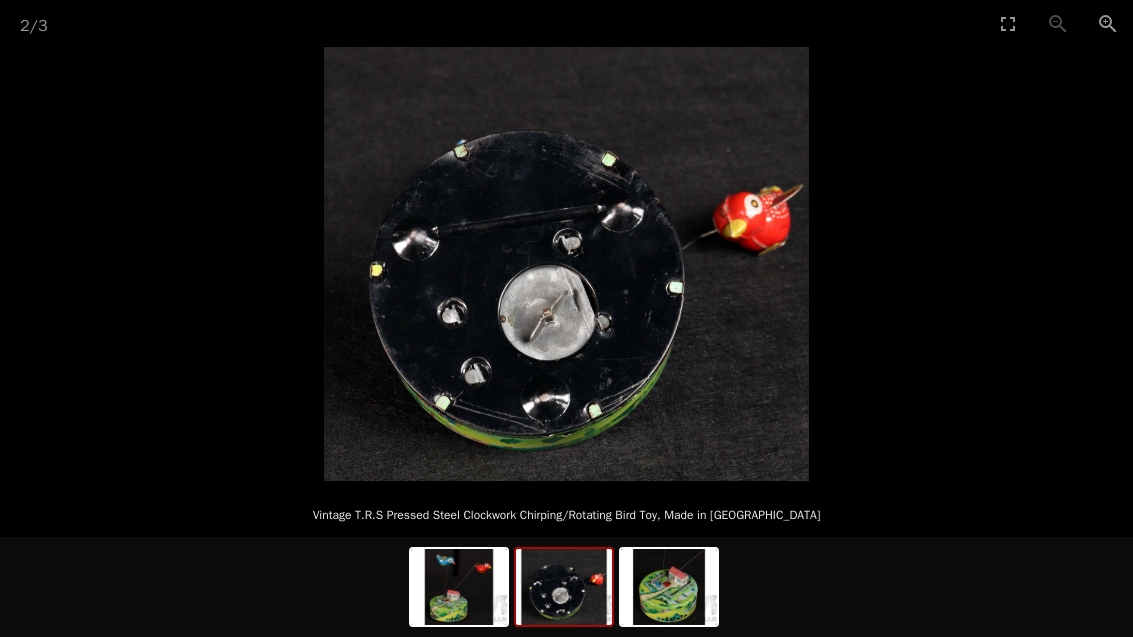 click at bounding box center [669, 587] 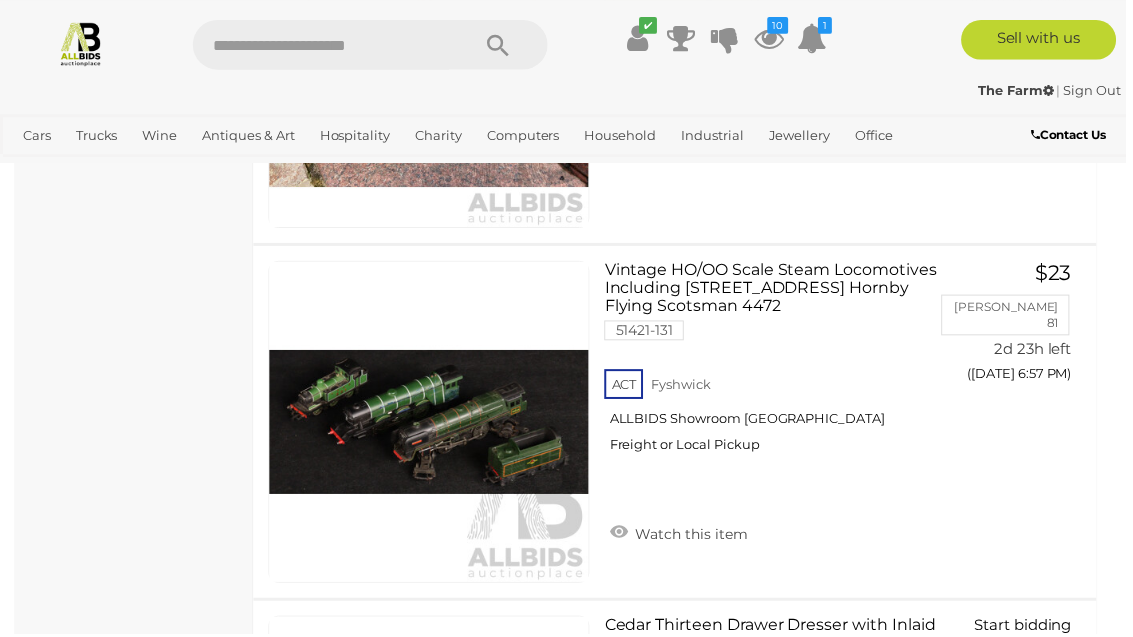 scroll, scrollTop: 6939, scrollLeft: 0, axis: vertical 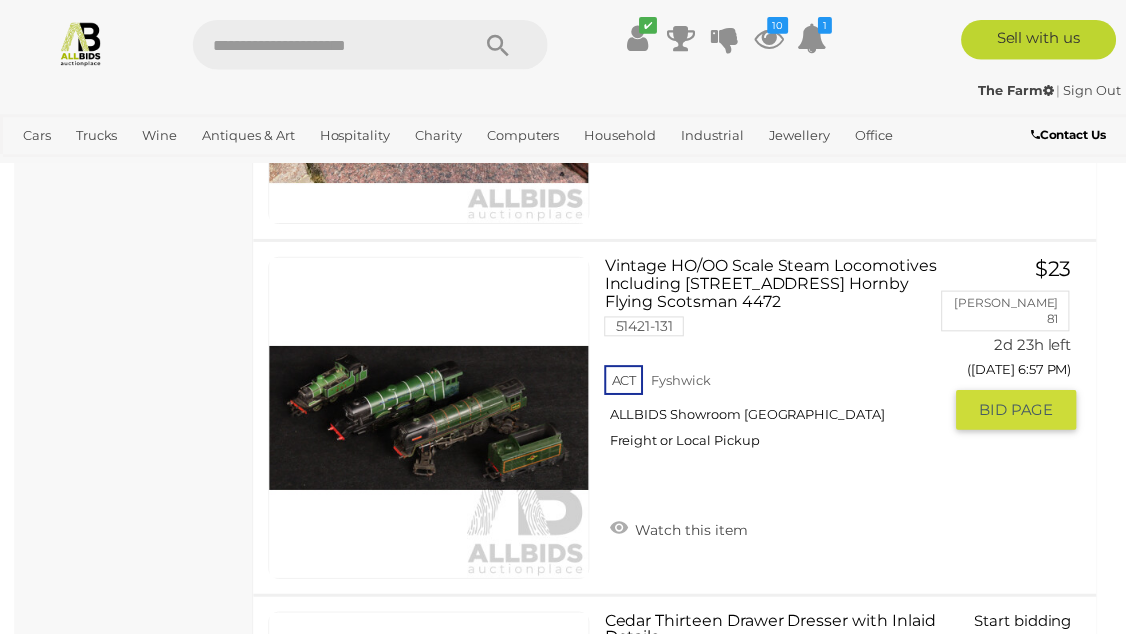 click on "Watch this item" at bounding box center (682, 531) 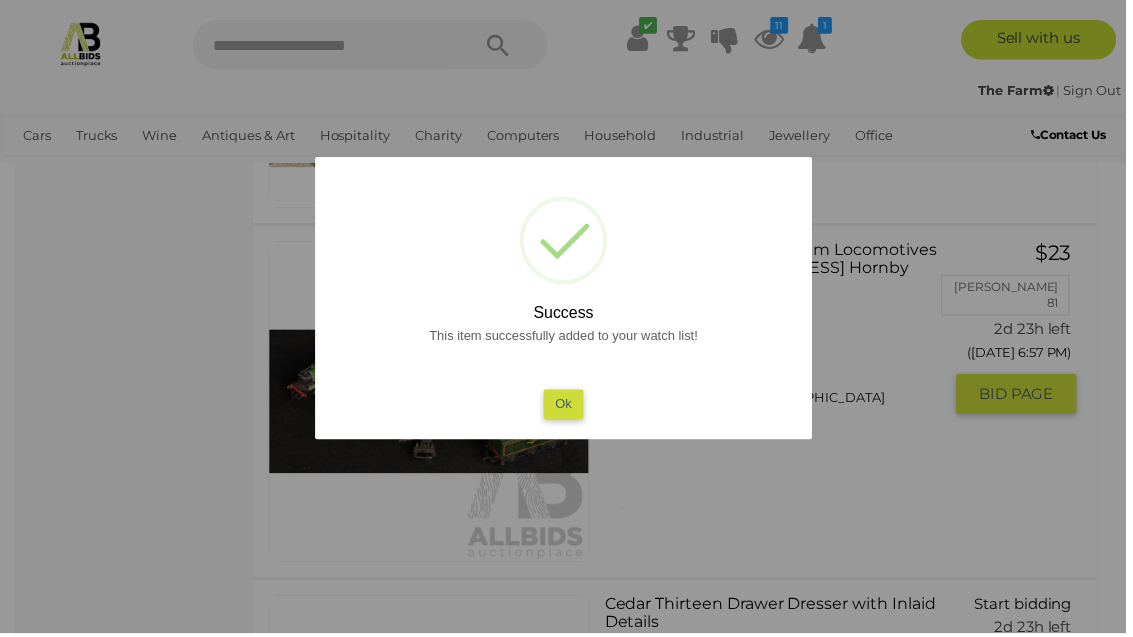 click on "Ok" at bounding box center (566, 406) 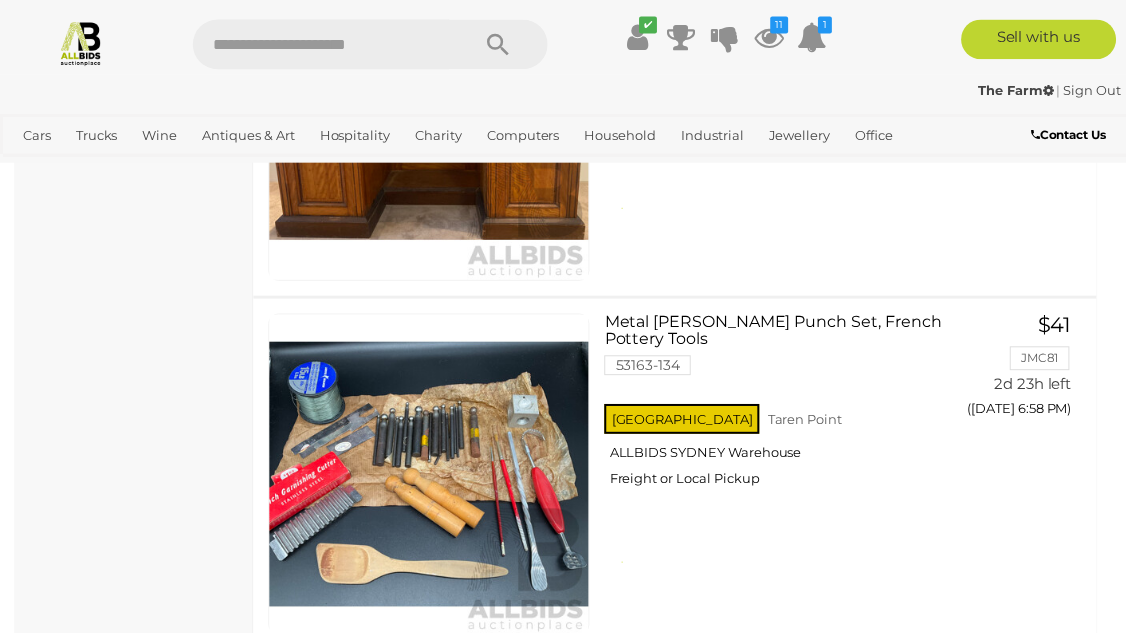 scroll, scrollTop: 7595, scrollLeft: 0, axis: vertical 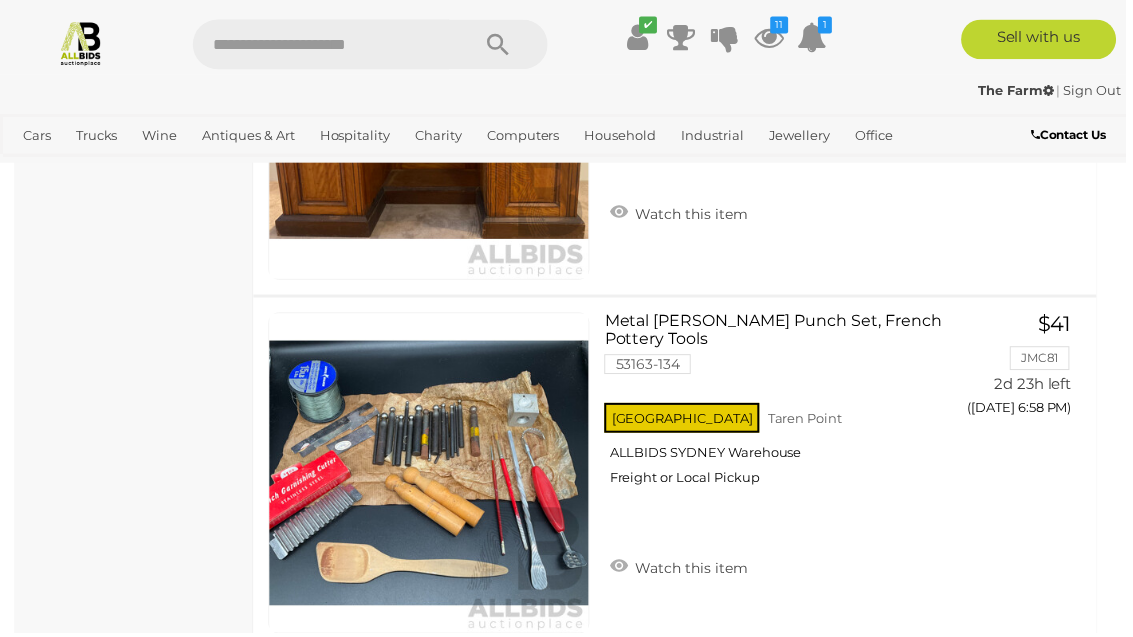 click at bounding box center [431, 476] 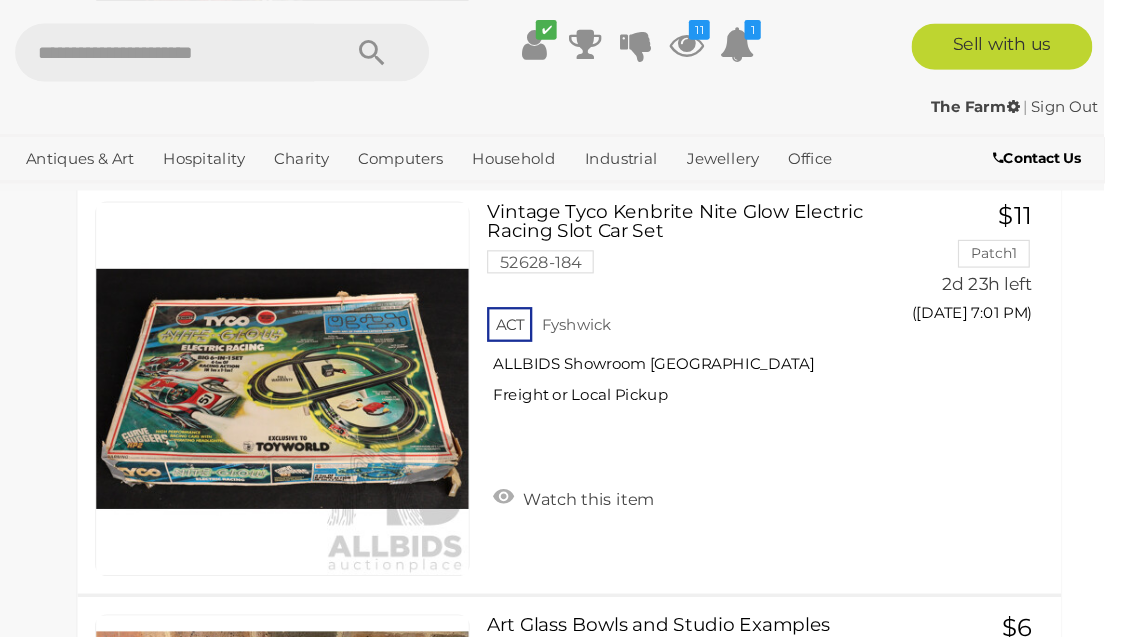 scroll, scrollTop: 9513, scrollLeft: 7, axis: both 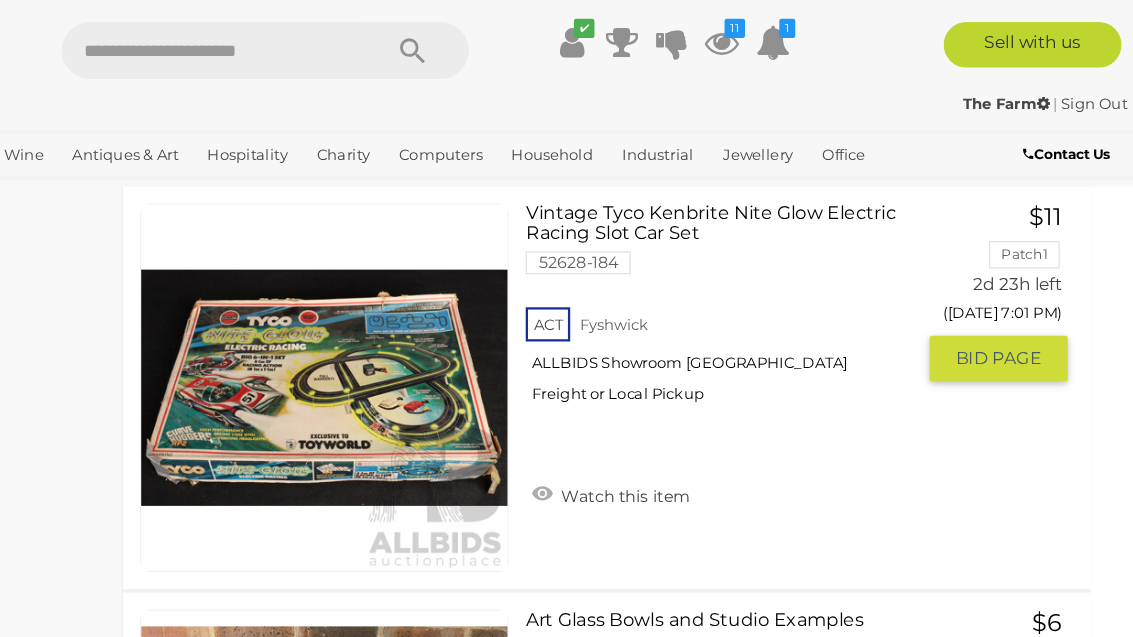 click on "BID PAGE" at bounding box center [1015, 315] 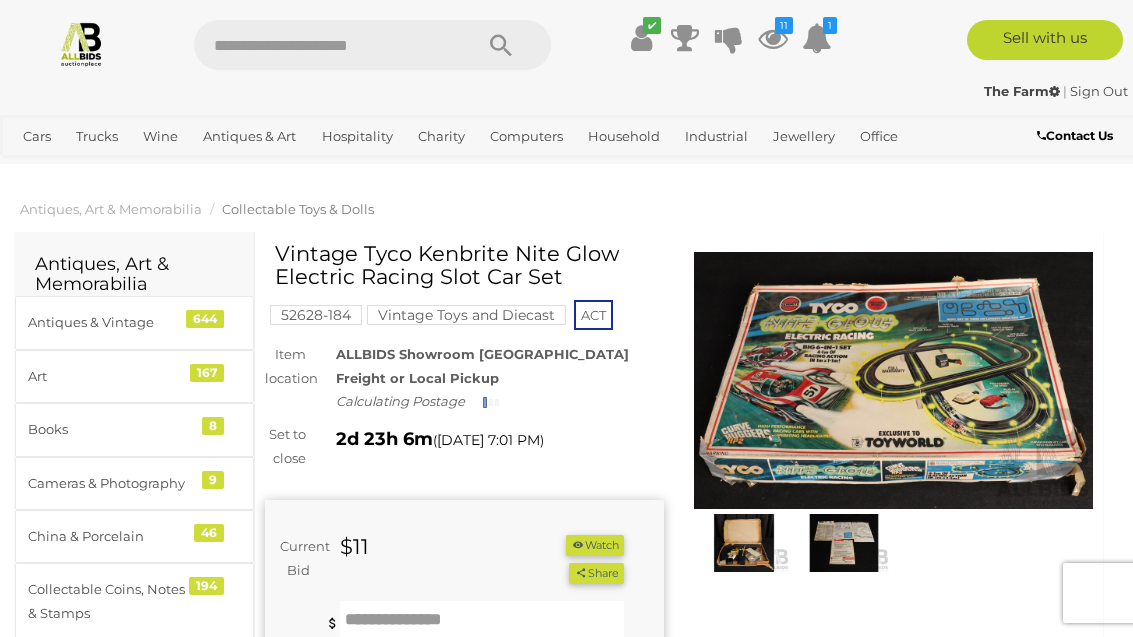 scroll, scrollTop: 0, scrollLeft: 0, axis: both 